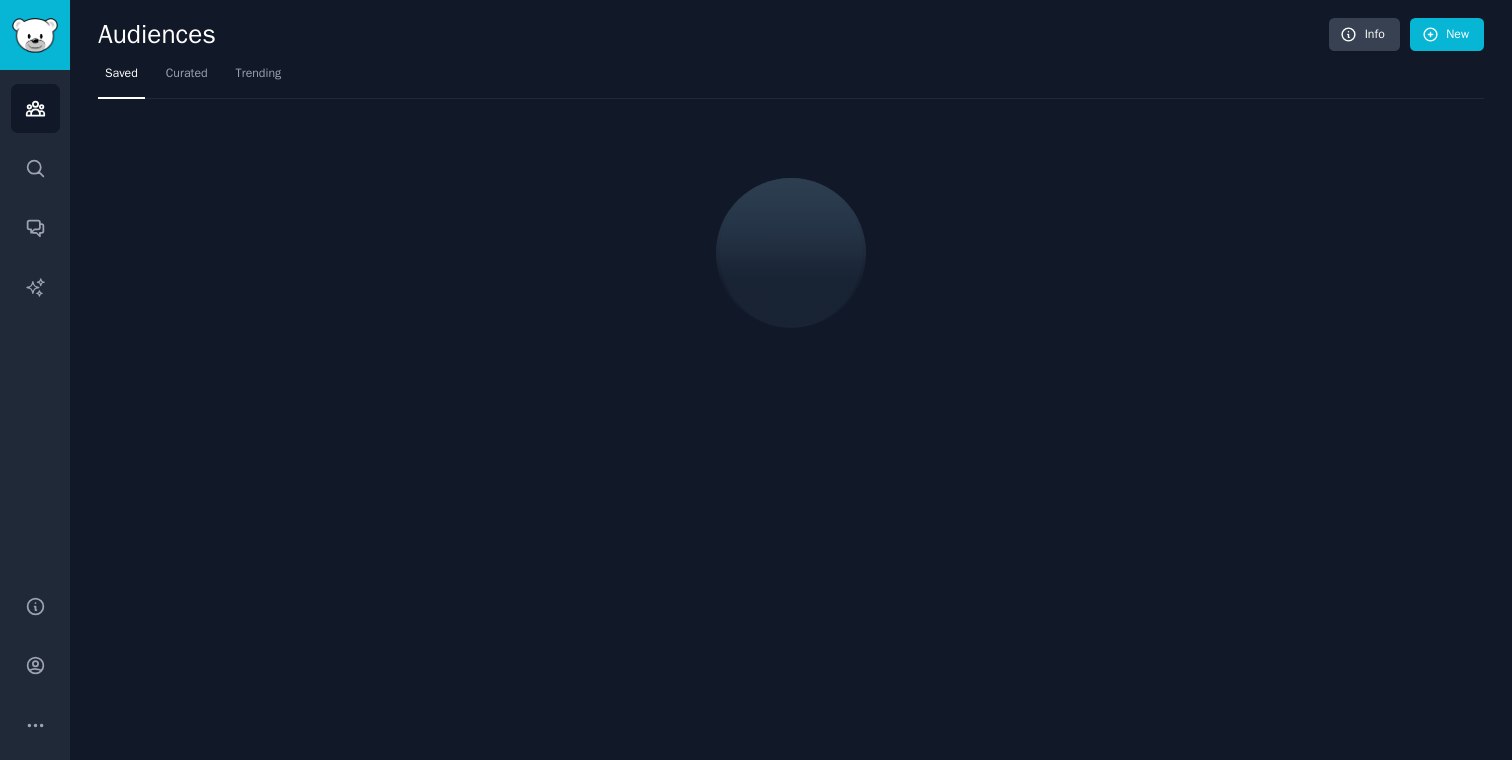 scroll, scrollTop: 0, scrollLeft: 0, axis: both 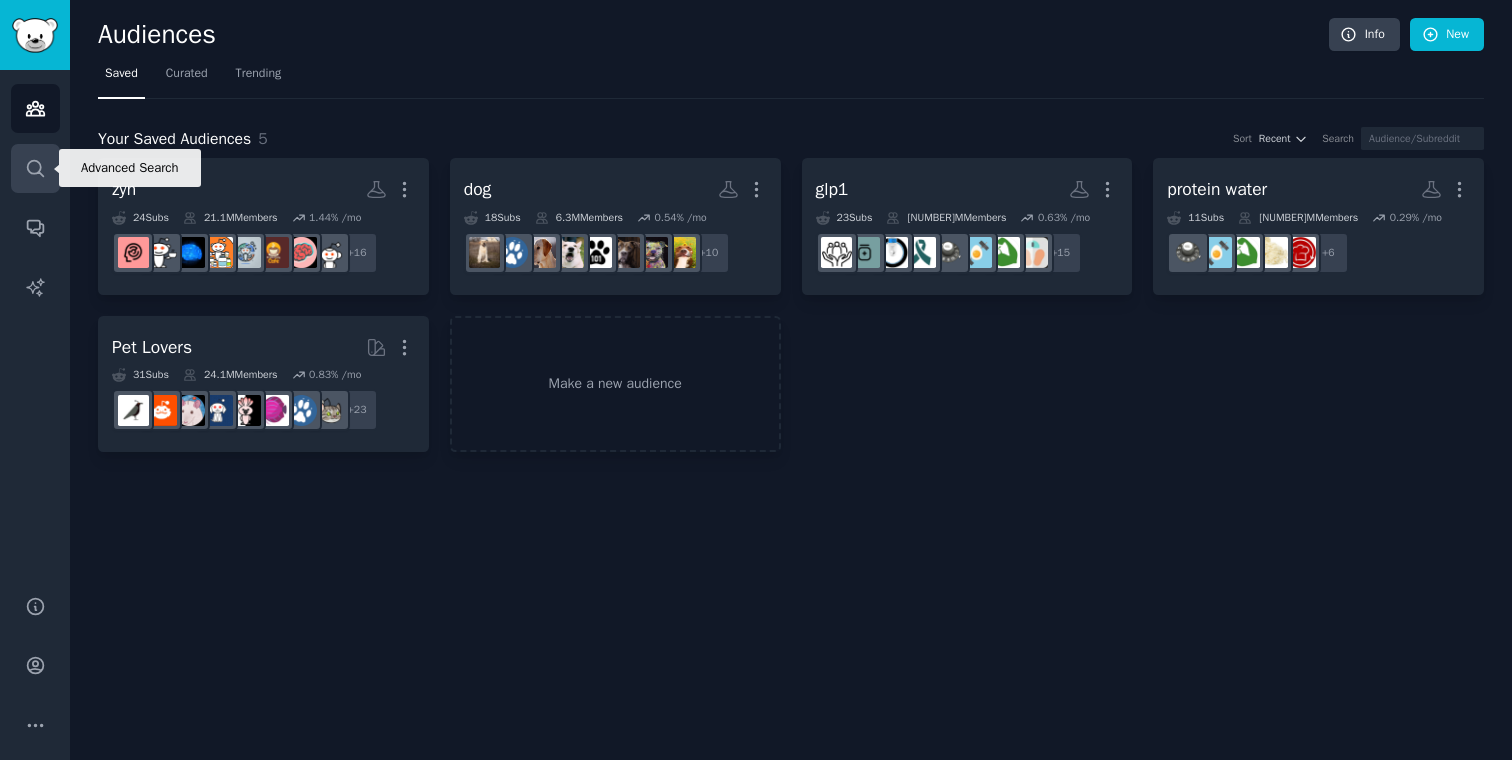 click on "Search" at bounding box center (35, 168) 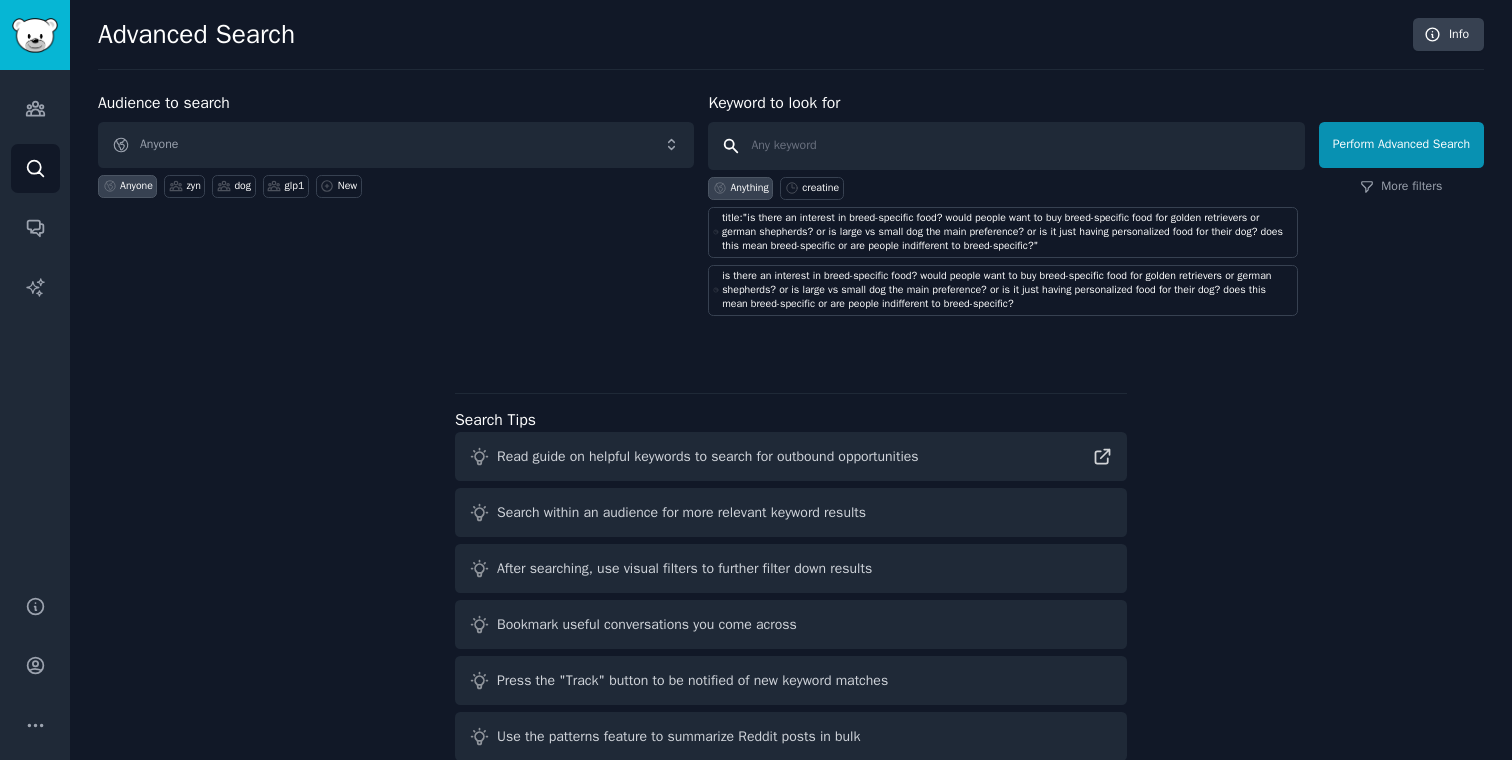 click at bounding box center [1006, 146] 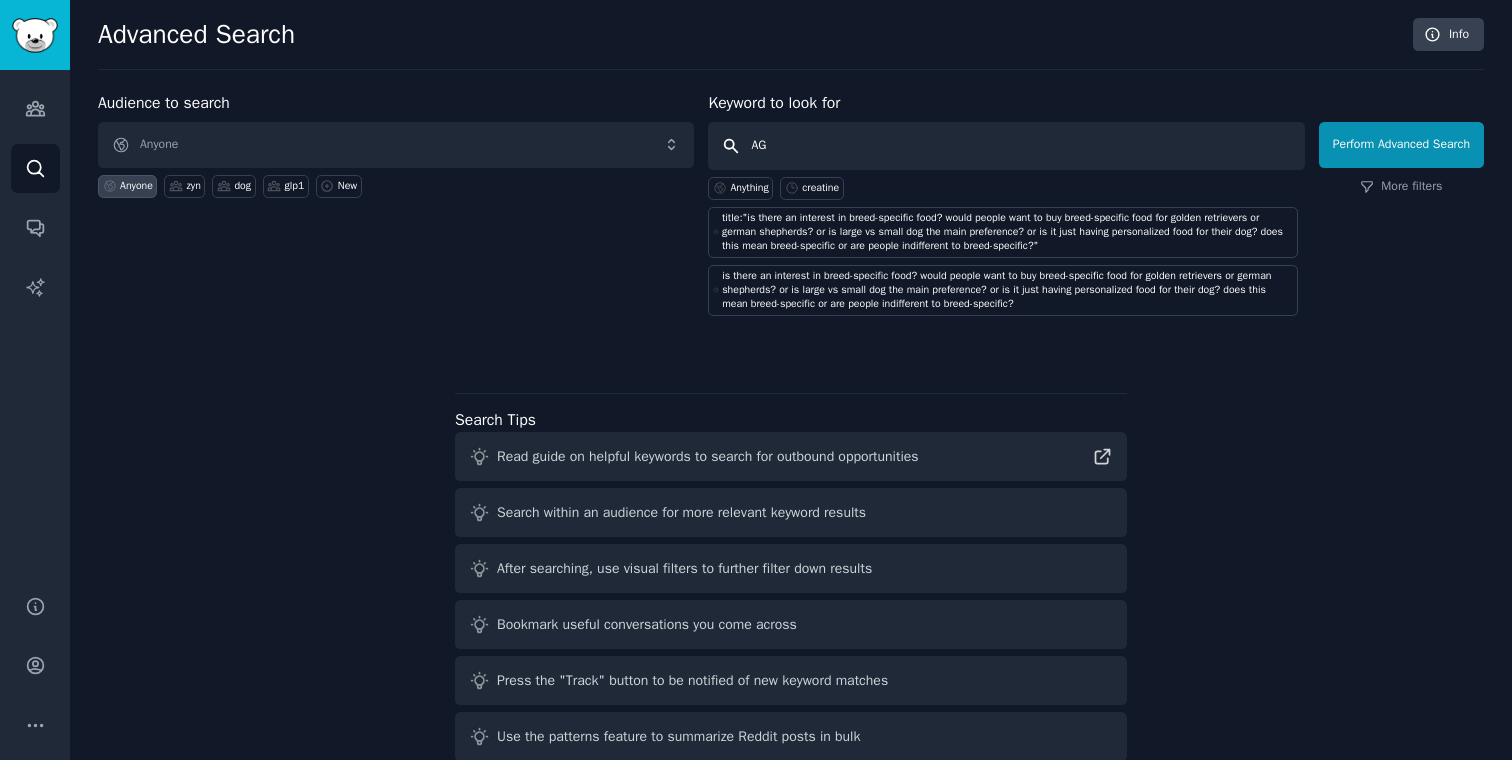 type on "AG!" 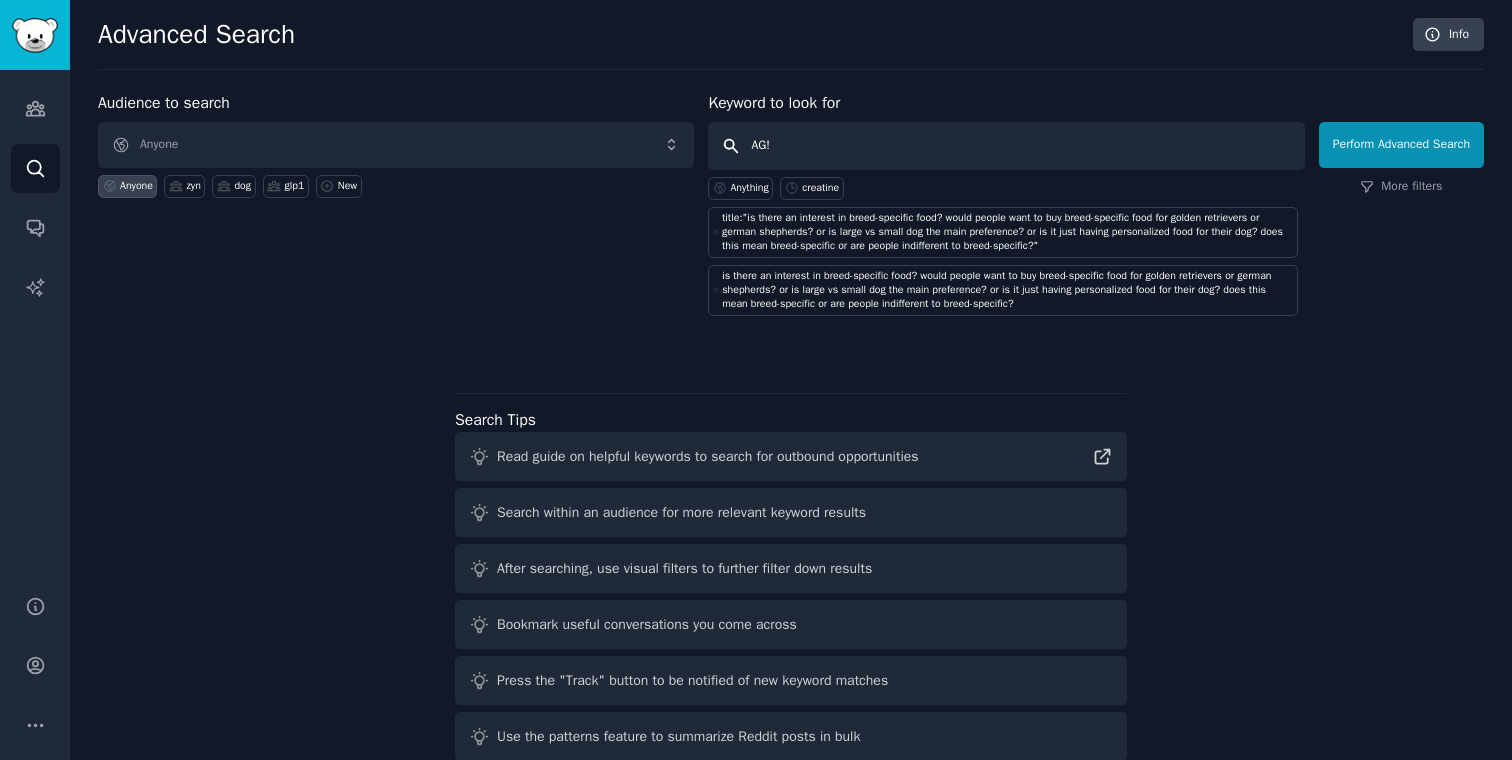 click on "Perform Advanced Search" at bounding box center (1401, 145) 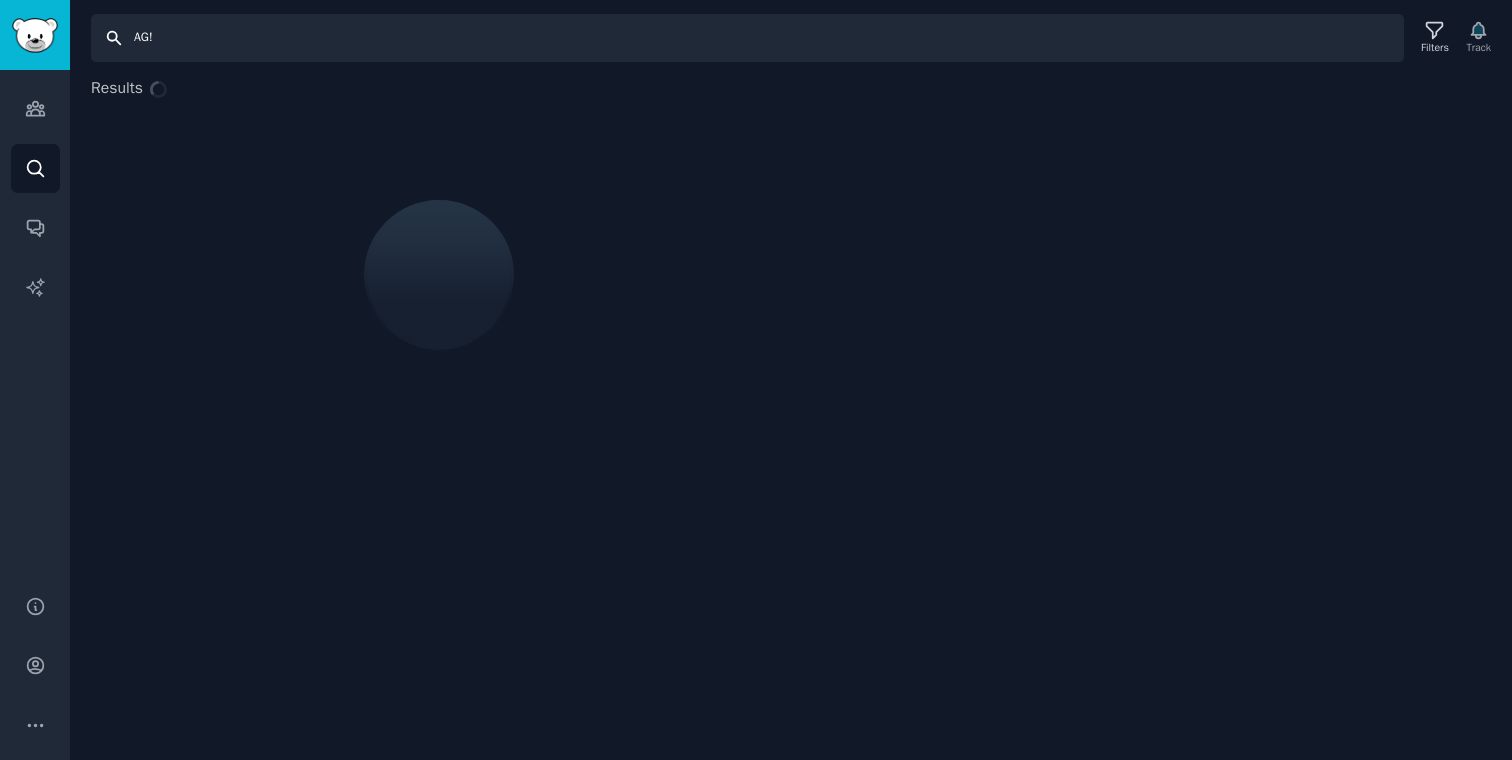 click on "AG!" at bounding box center (747, 38) 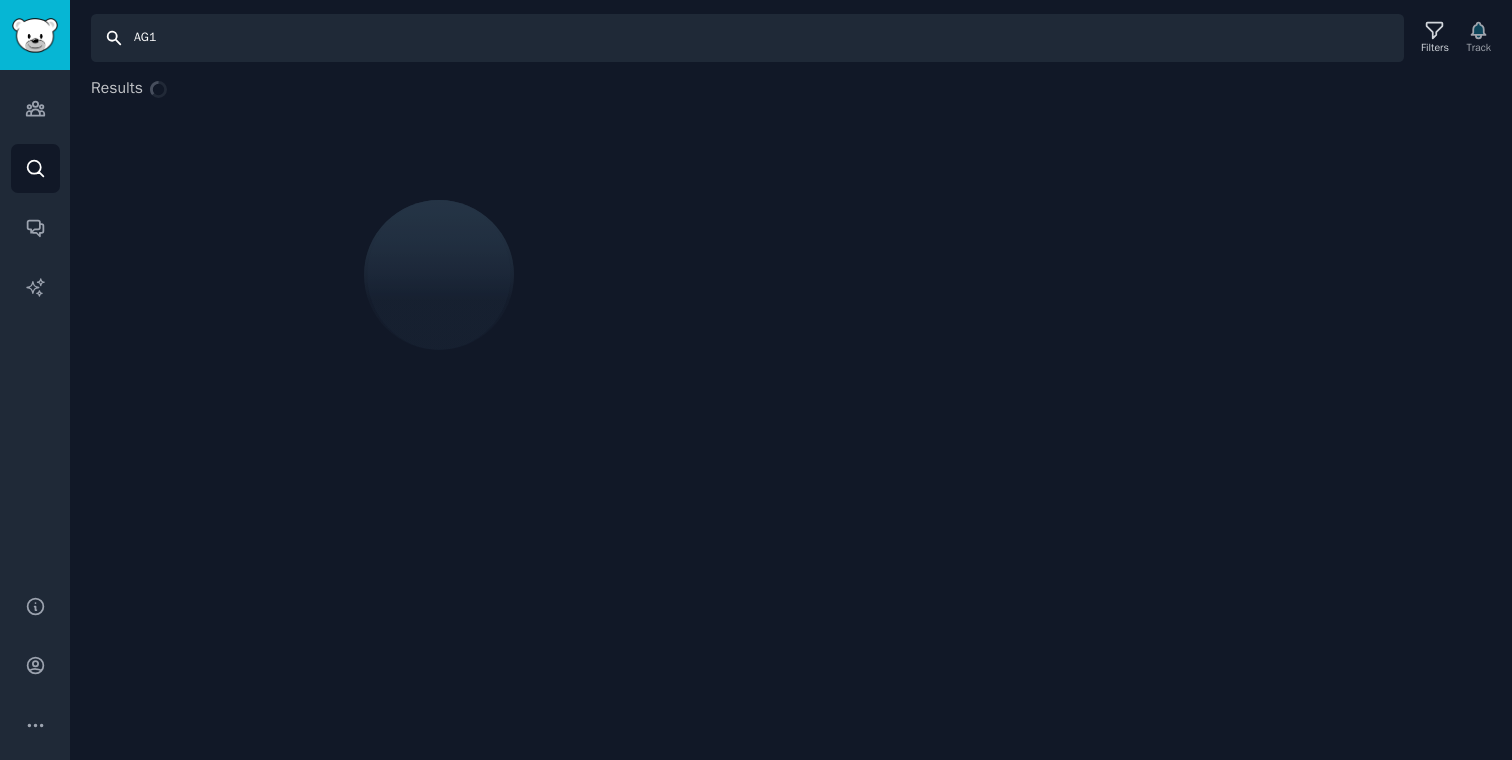 type on "AG1" 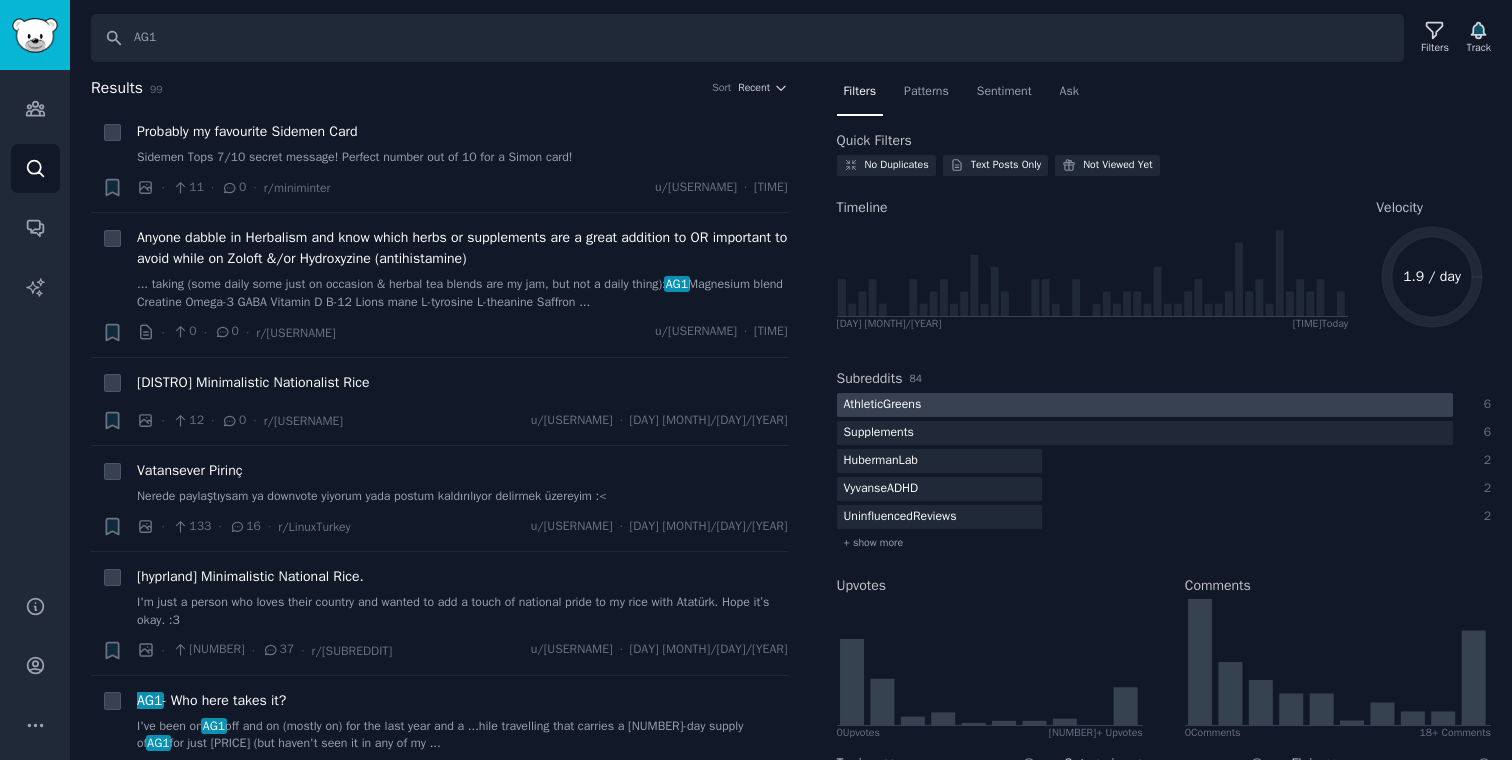 click at bounding box center [1145, 405] 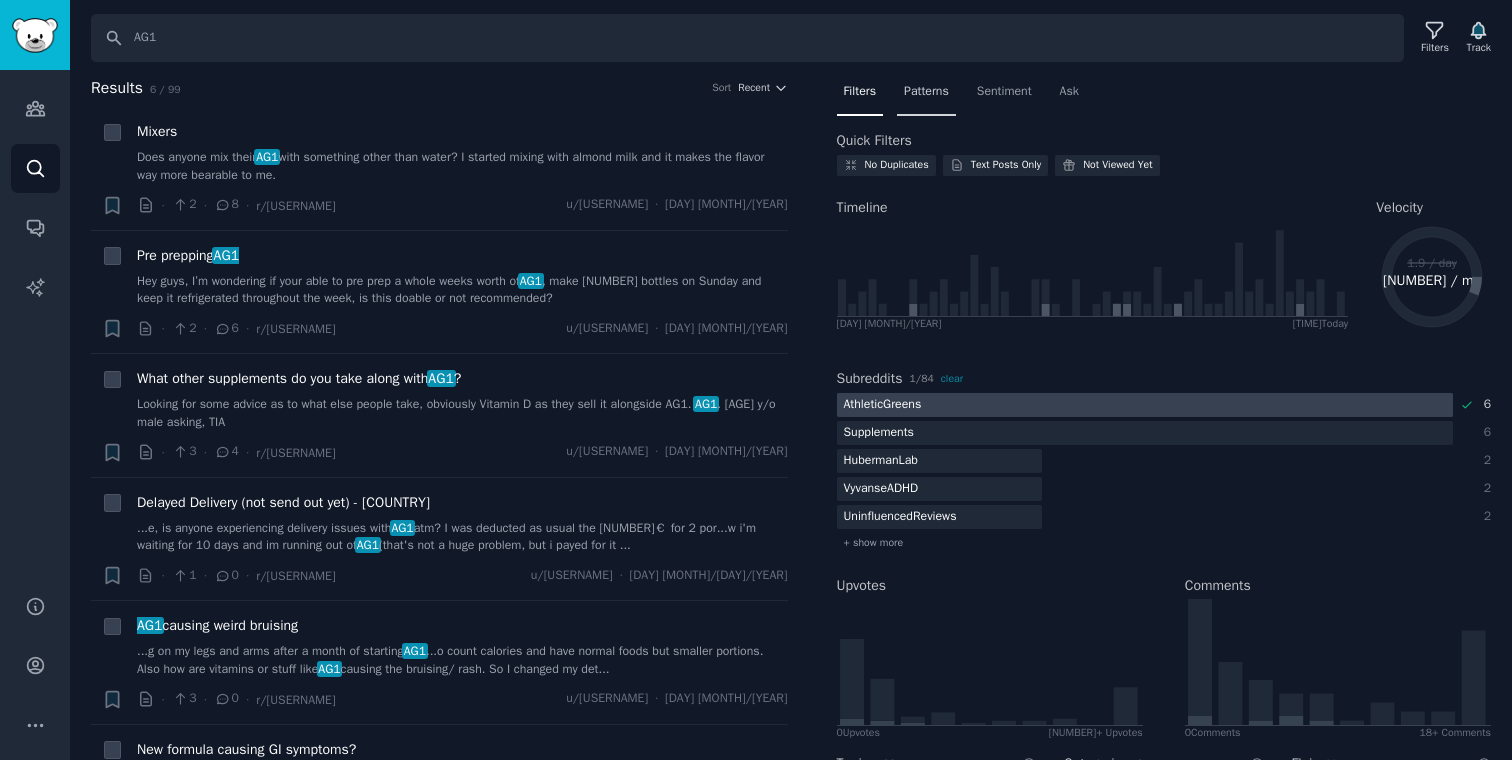 click on "Patterns" at bounding box center (926, 96) 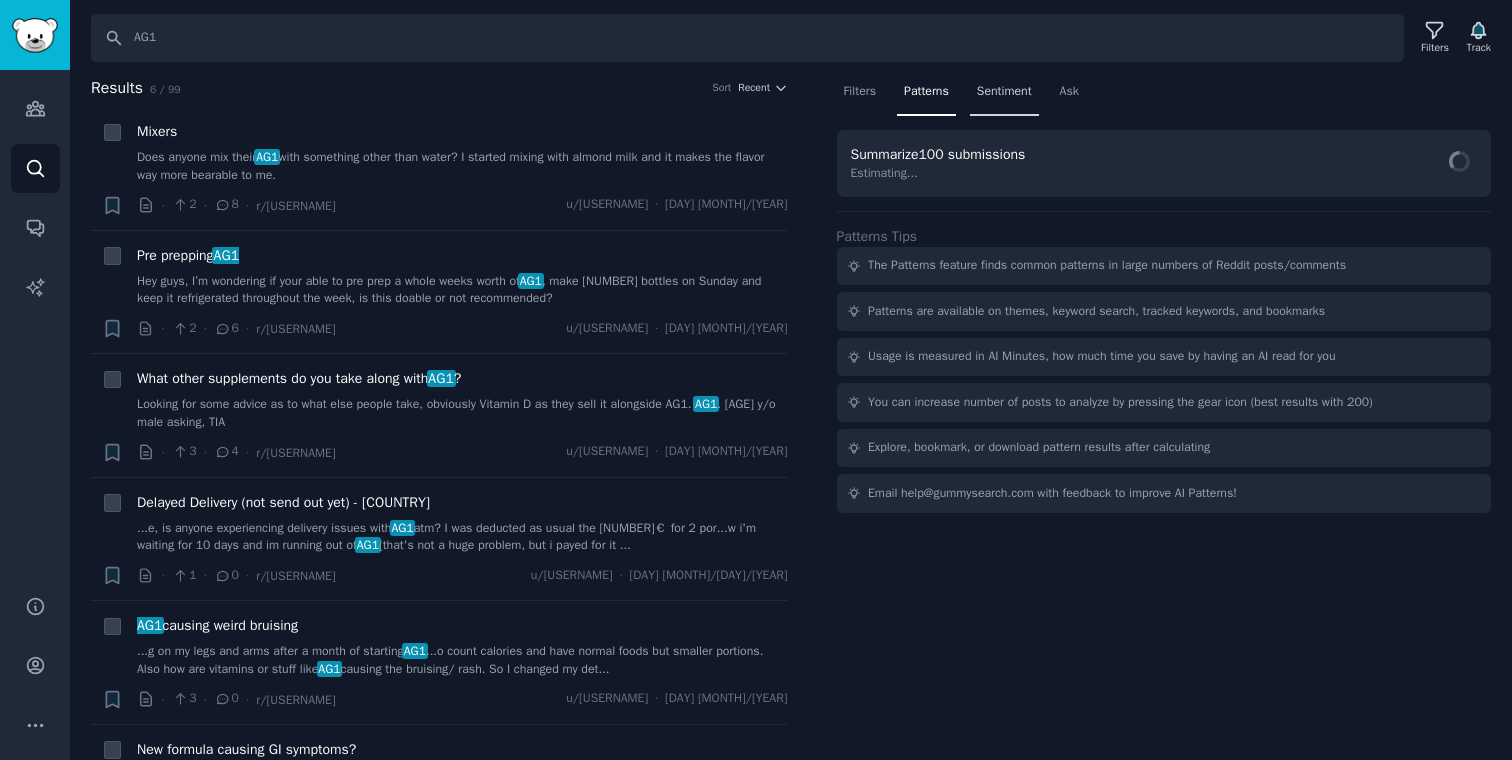 click on "Sentiment" at bounding box center (1004, 96) 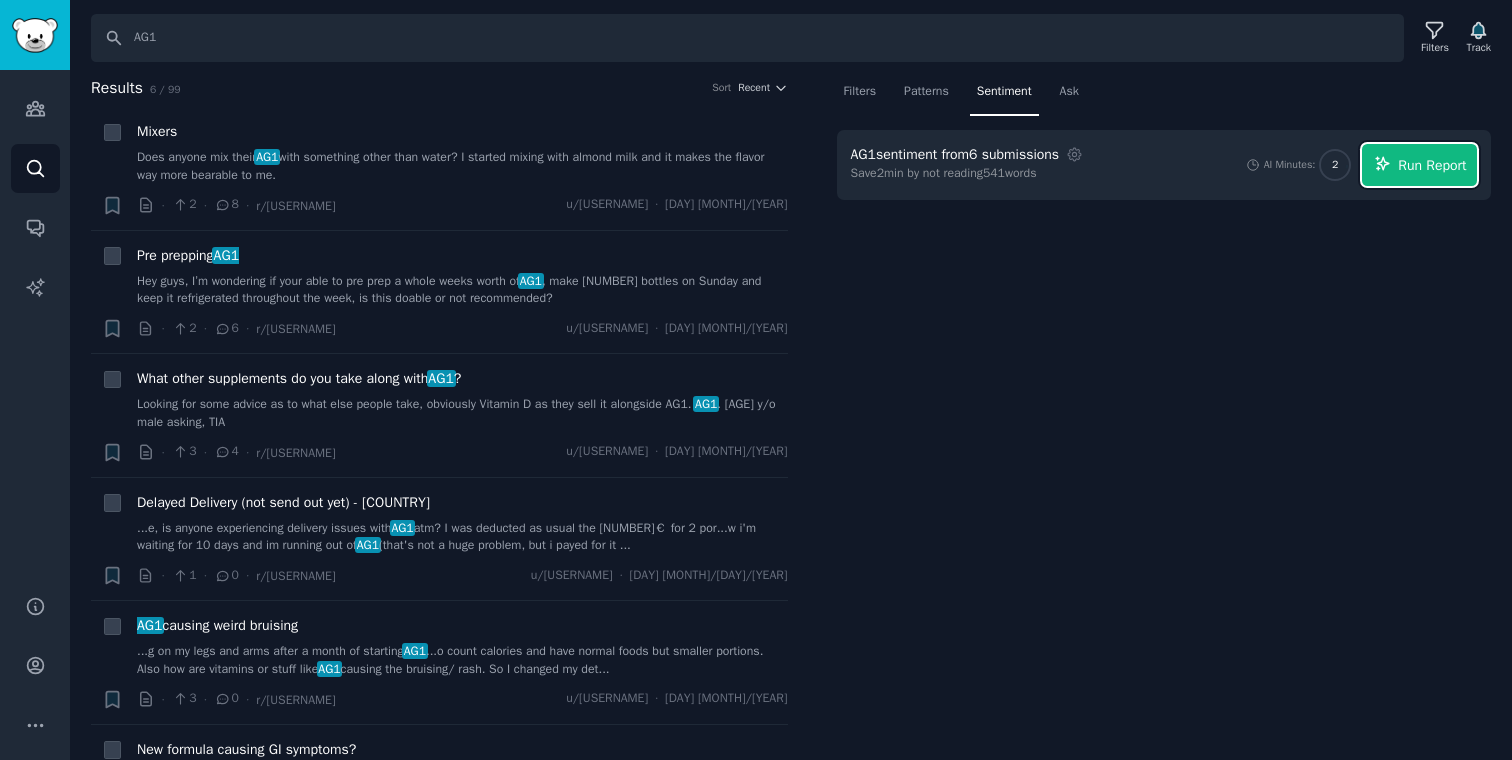 click on "Run Report" at bounding box center (1419, 165) 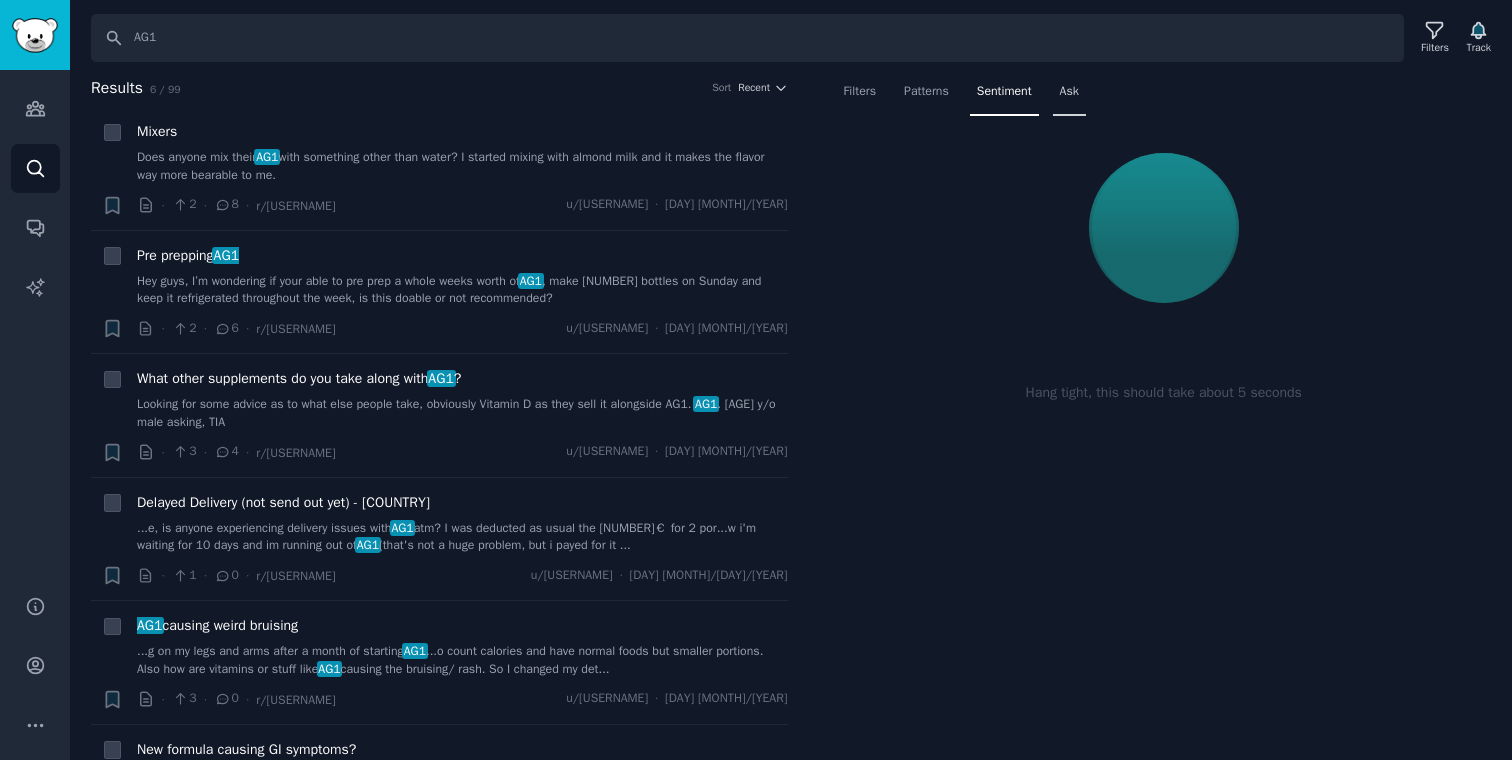 click on "Ask" at bounding box center [1069, 96] 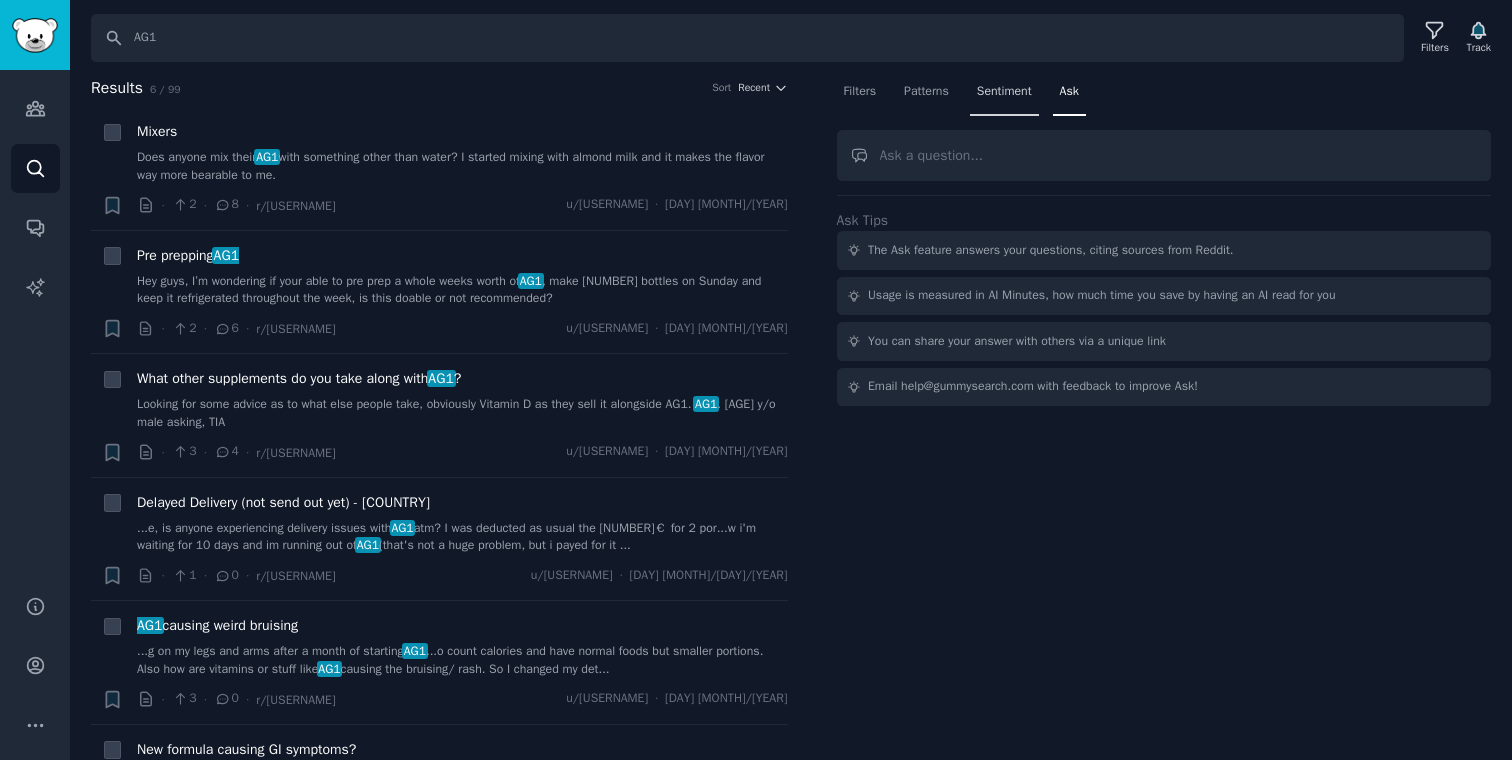 click on "Sentiment" at bounding box center (1004, 92) 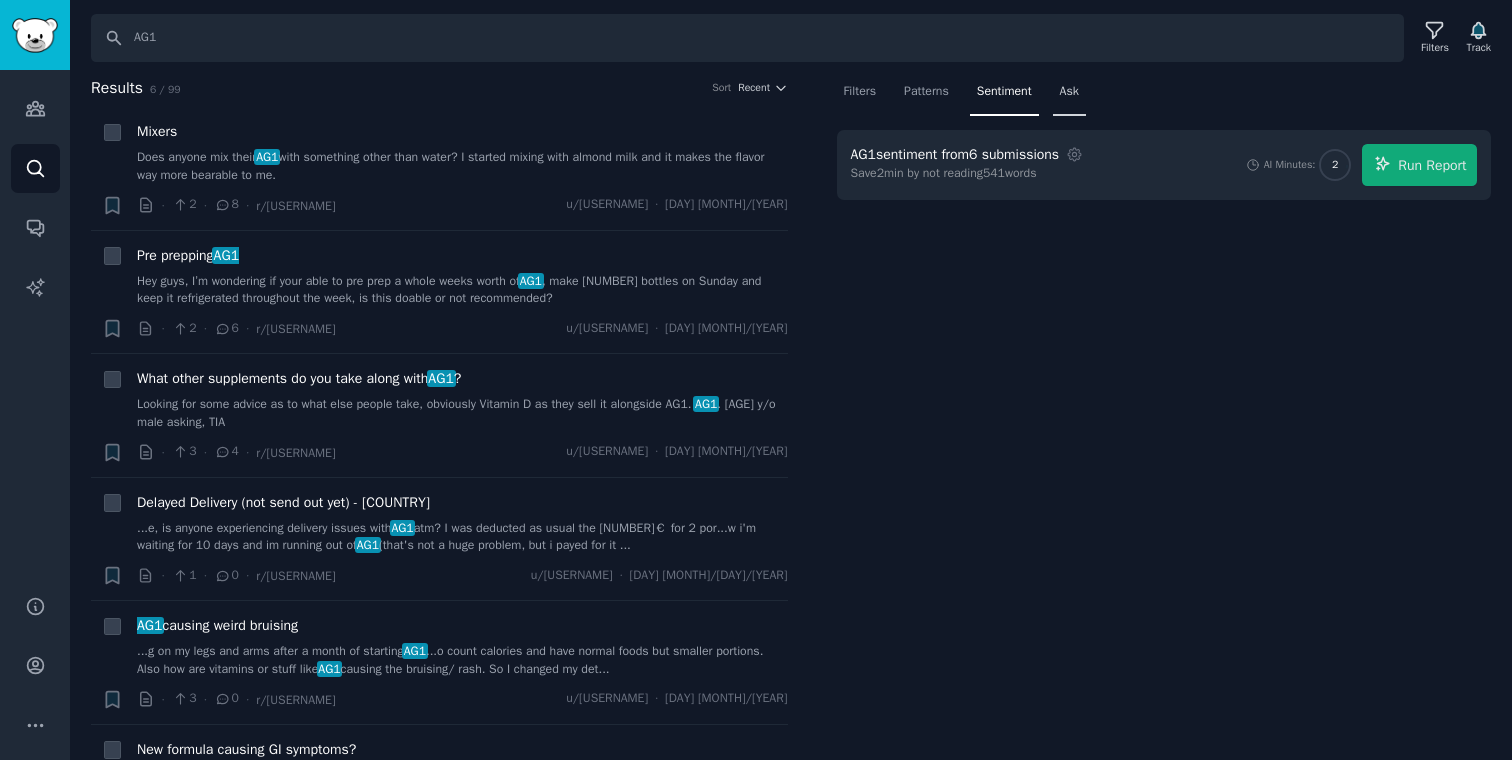 click on "Ask" at bounding box center (1069, 96) 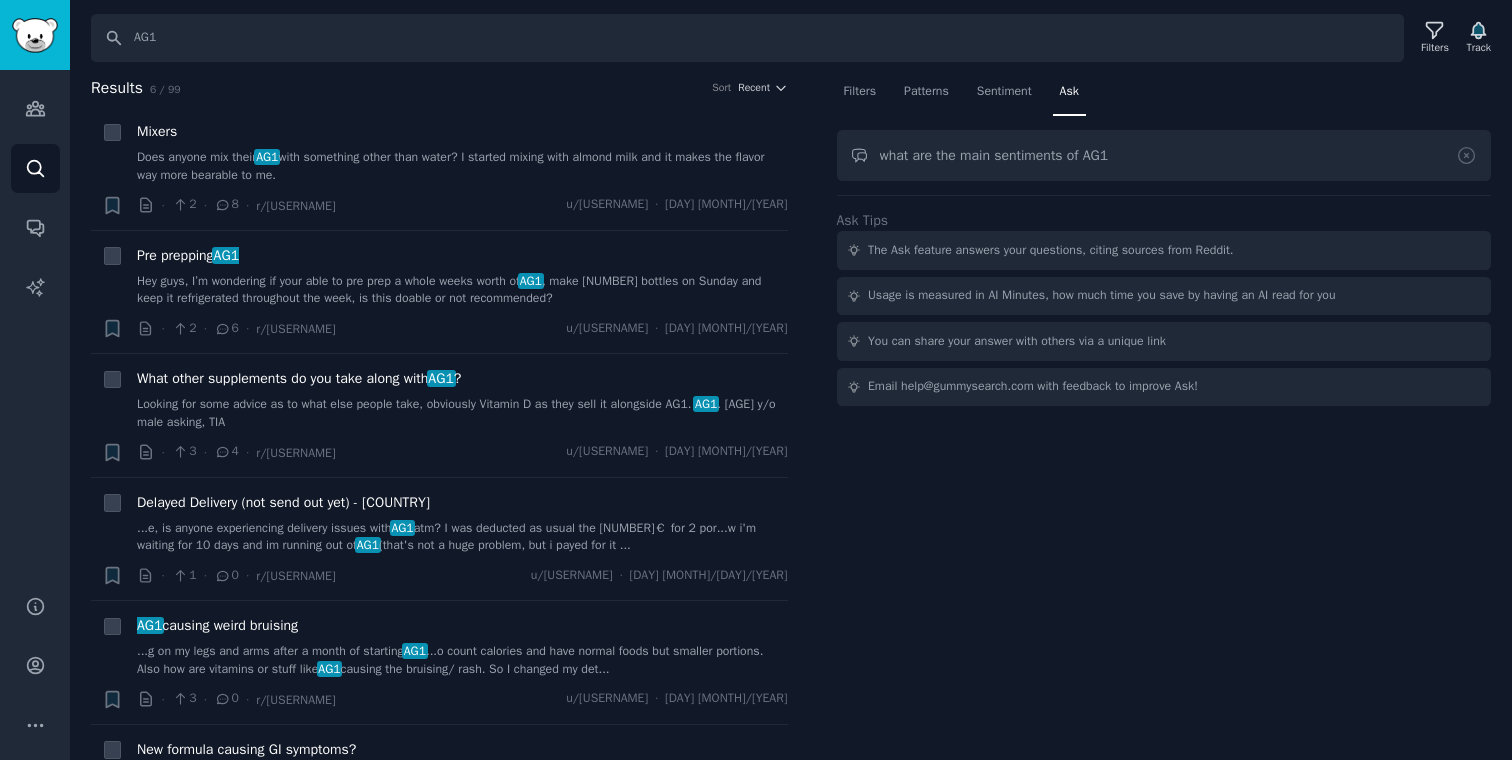 type on "what are the main sentiments of AG1" 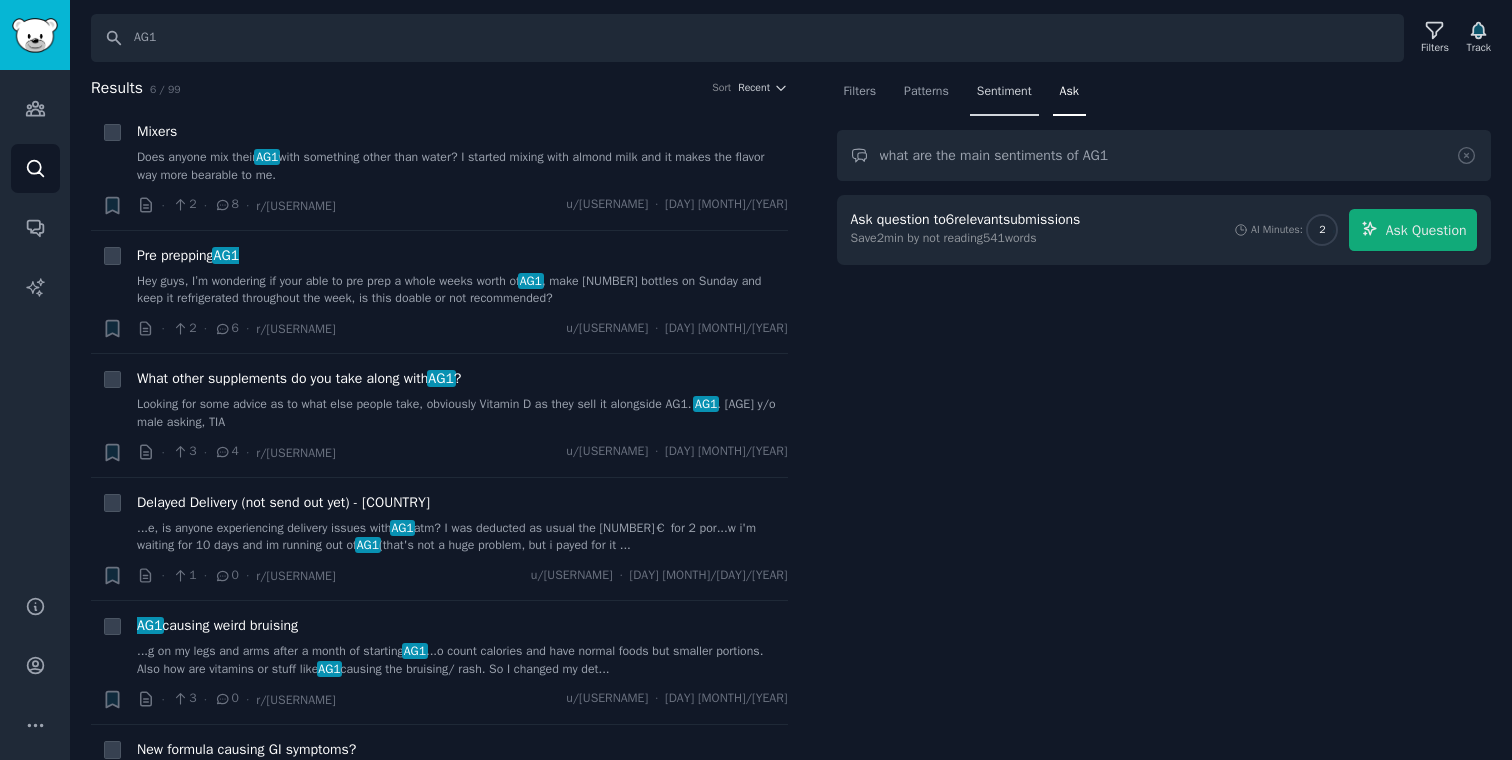 click on "Sentiment" at bounding box center (1004, 96) 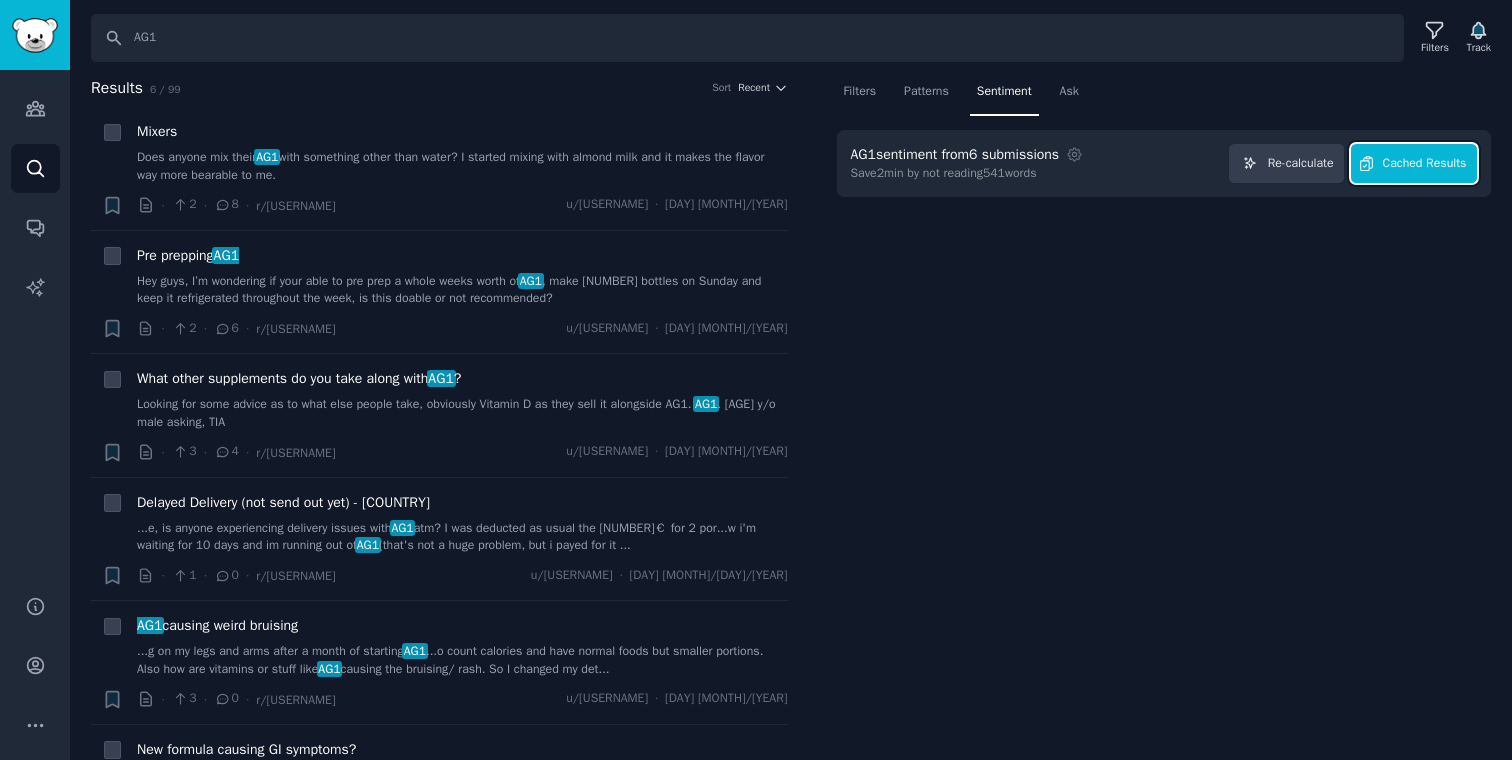 click on "Cached Results" at bounding box center (1425, 164) 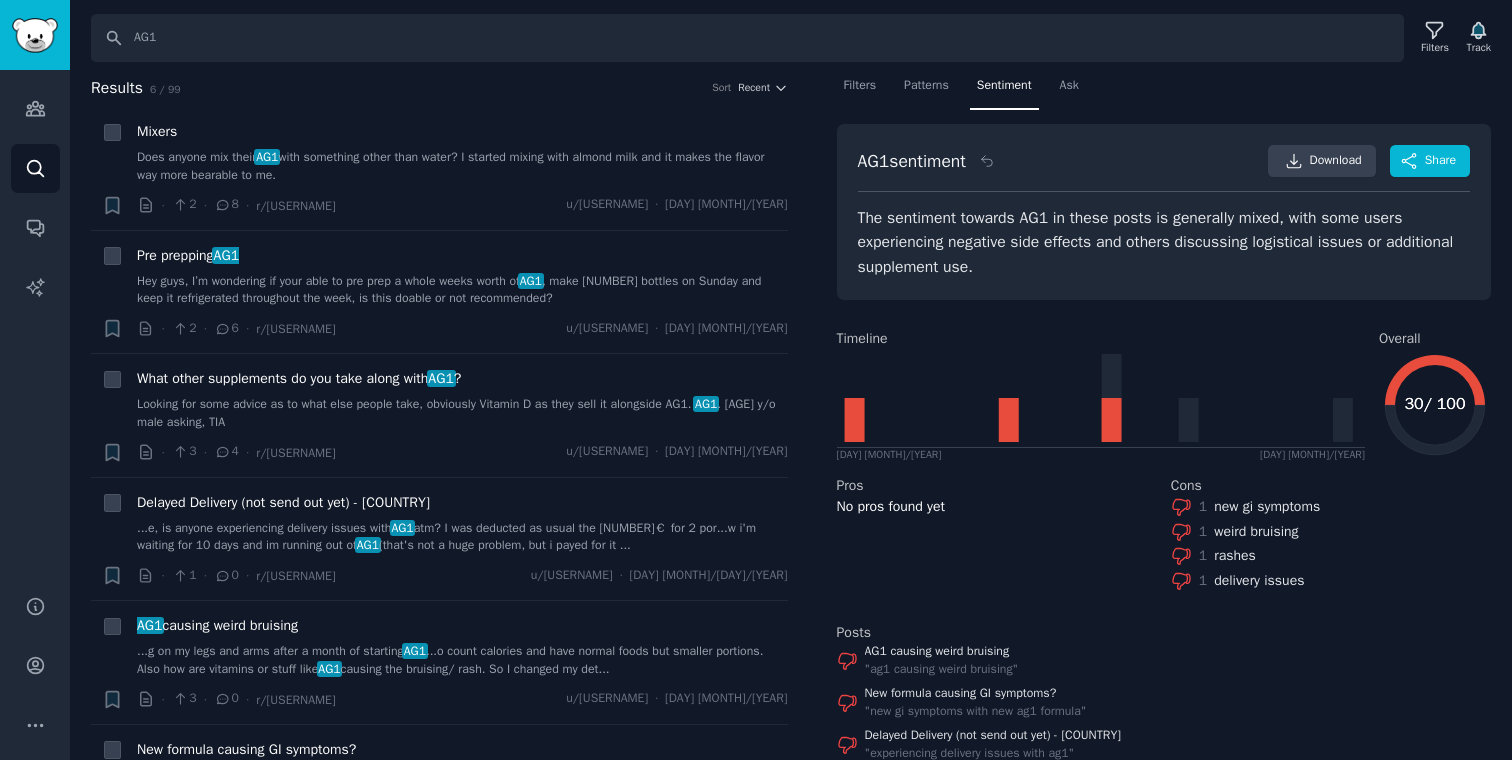 scroll, scrollTop: 0, scrollLeft: 0, axis: both 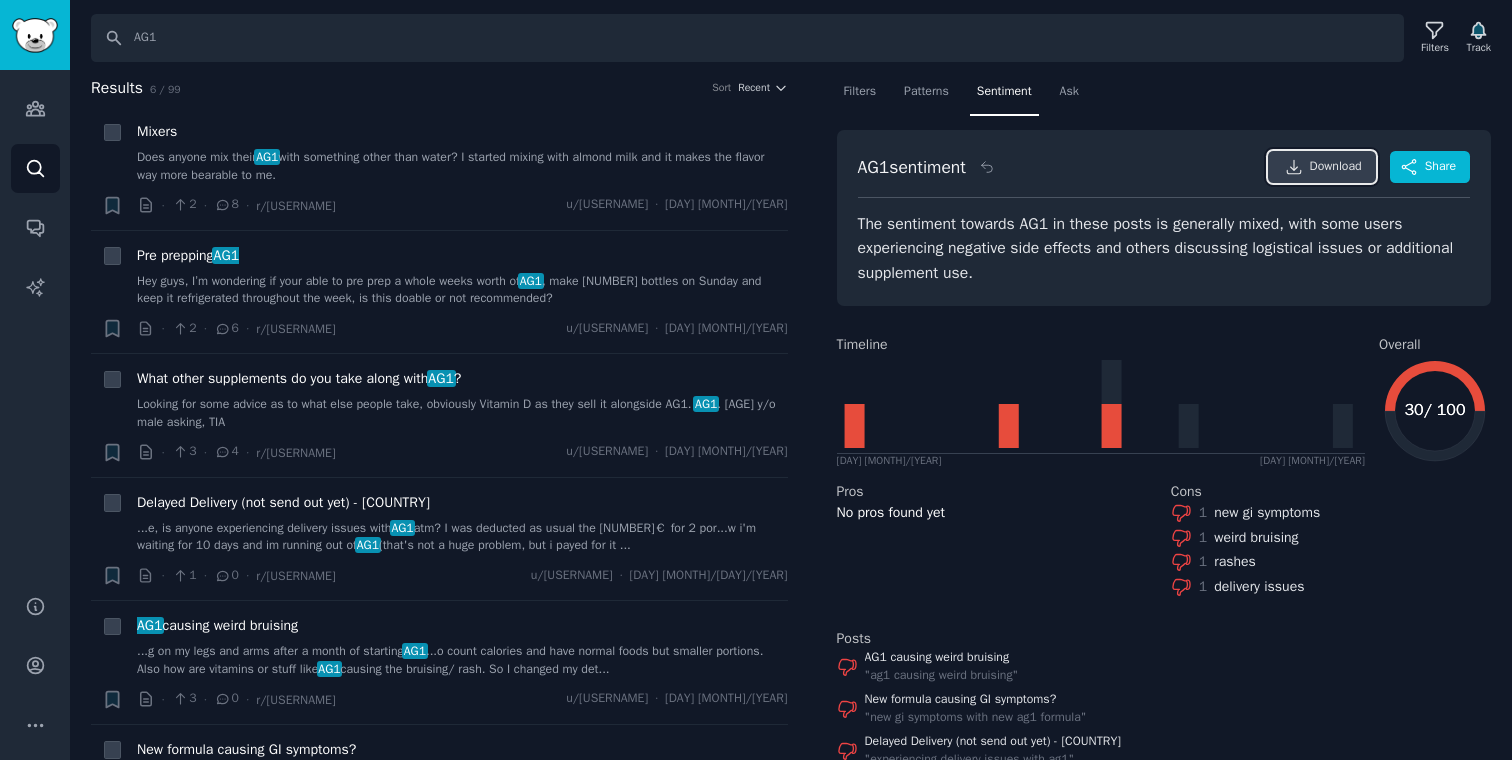 click 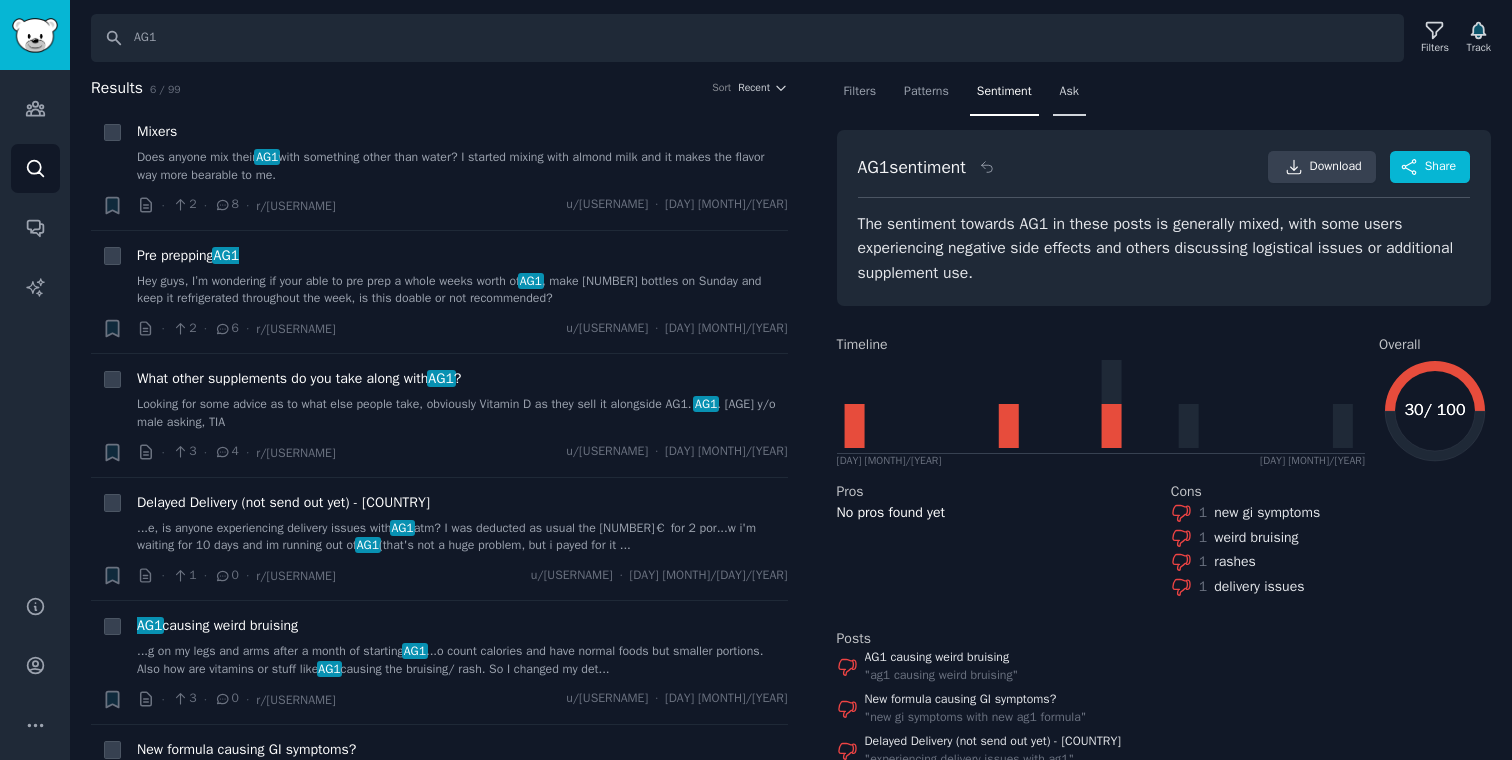 click on "Ask" at bounding box center (1069, 96) 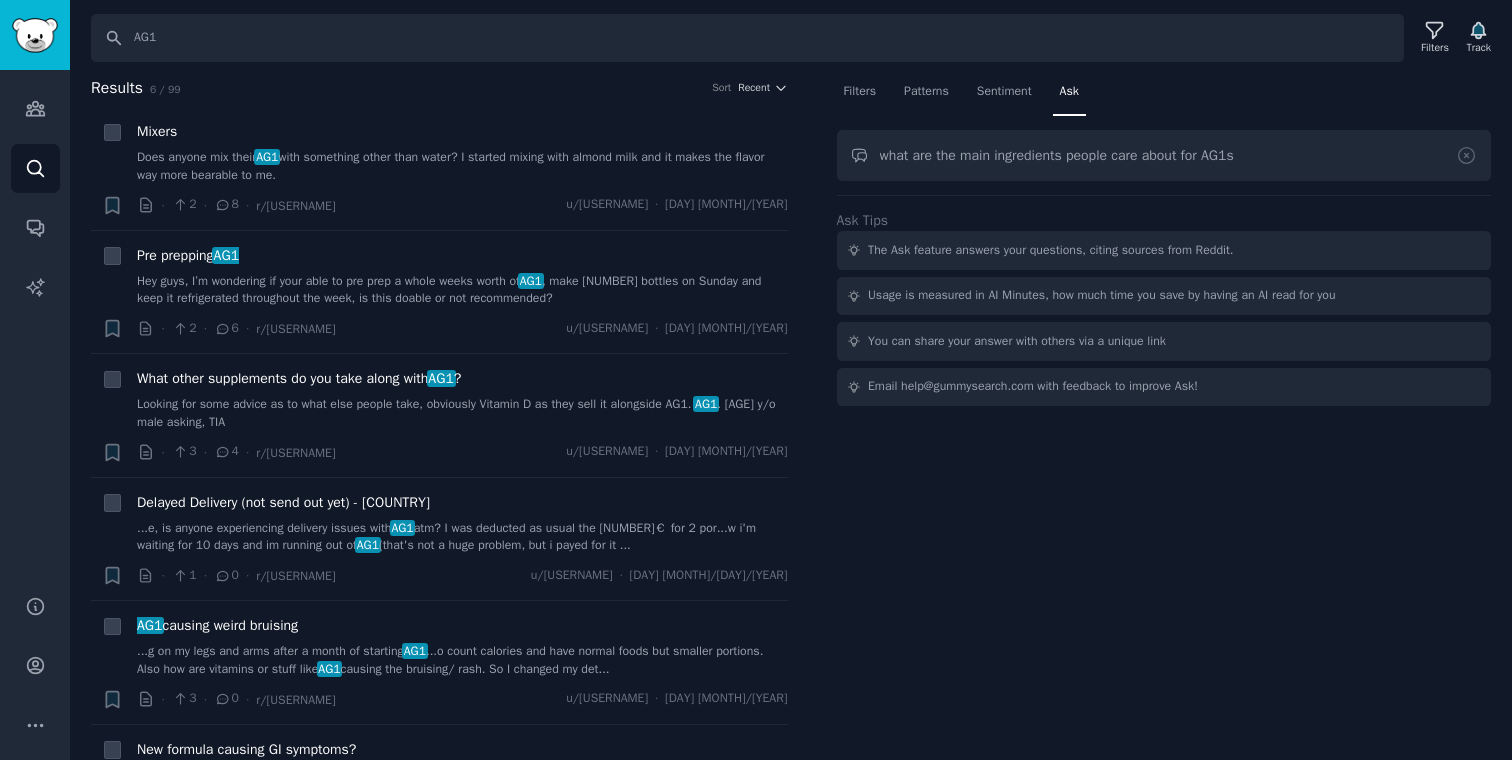 type on "what are the main ingredients people care about for AG1s" 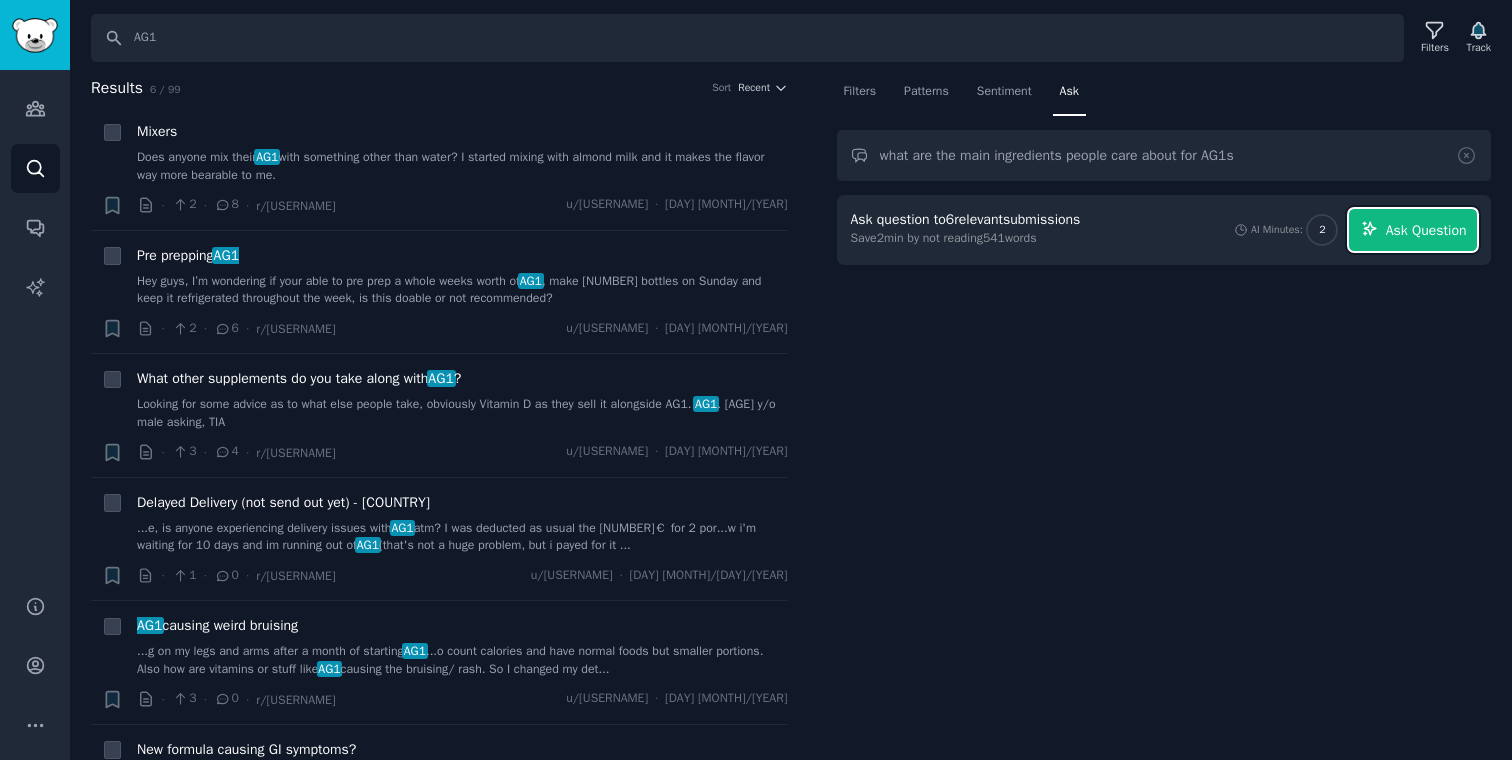 click on "Ask Question" at bounding box center (1426, 230) 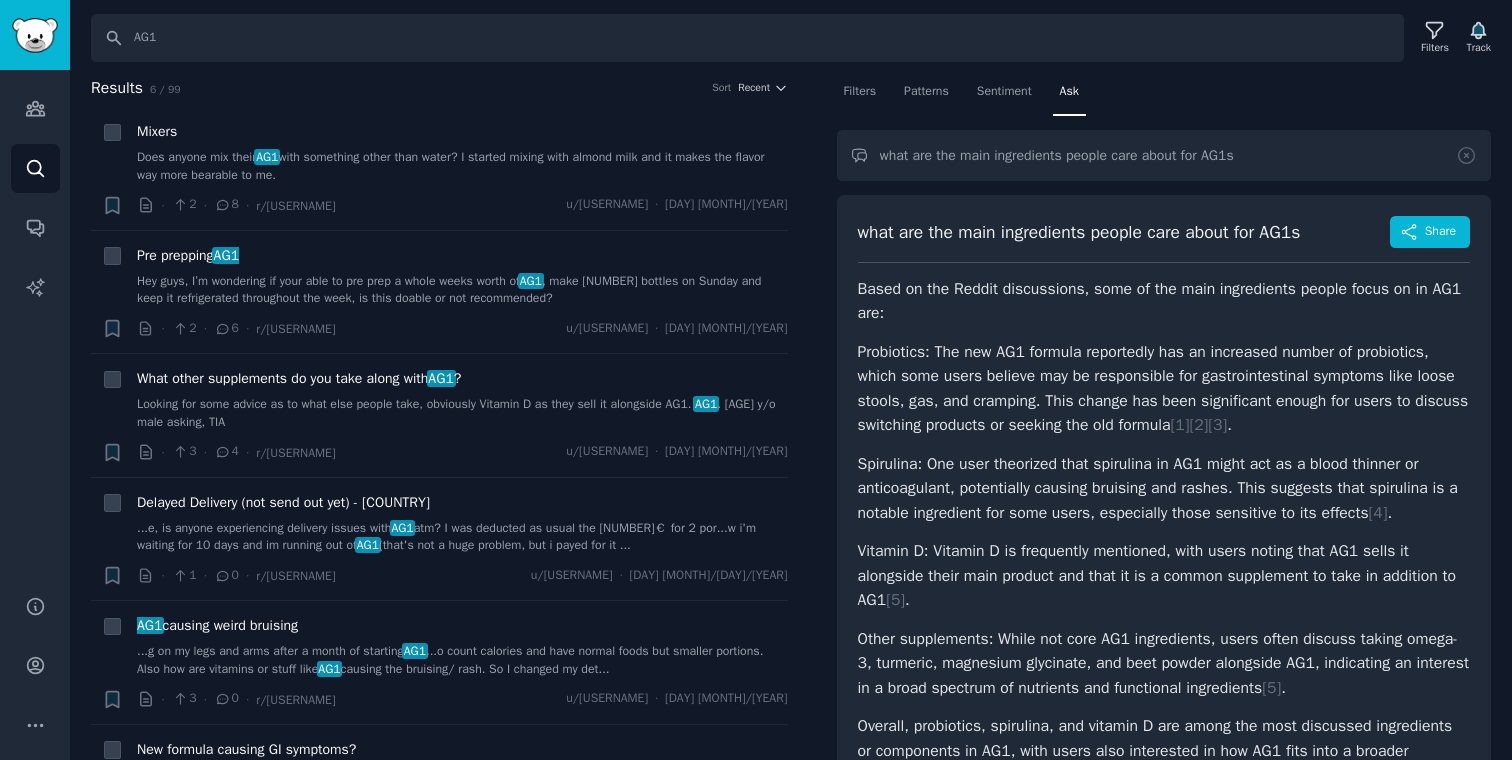click on "Probiotics: The new AG1 formula reportedly has an increased number of probiotics, which some users believe may be responsible for gastrointestinal symptoms like loose stools, gas, and cramping. This change has been significant enough for users to discuss switching products or seeking the old formula [ 1 ] [ 2 ] [ 3 ] ." at bounding box center (1164, 389) 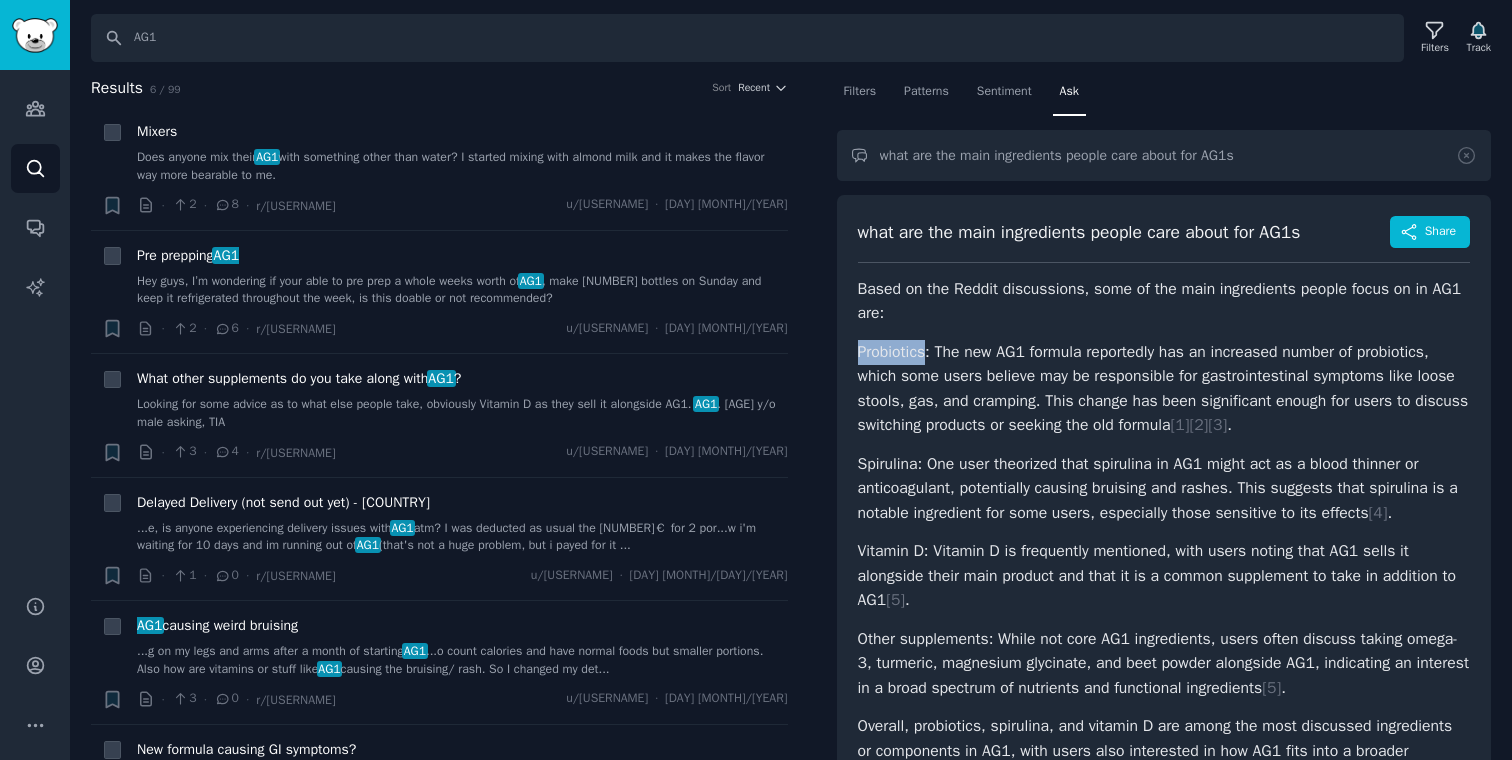 click on "Probiotics: The new AG1 formula reportedly has an increased number of probiotics, which some users believe may be responsible for gastrointestinal symptoms like loose stools, gas, and cramping. This change has been significant enough for users to discuss switching products or seeking the old formula [ 1 ] [ 2 ] [ 3 ] ." at bounding box center [1164, 389] 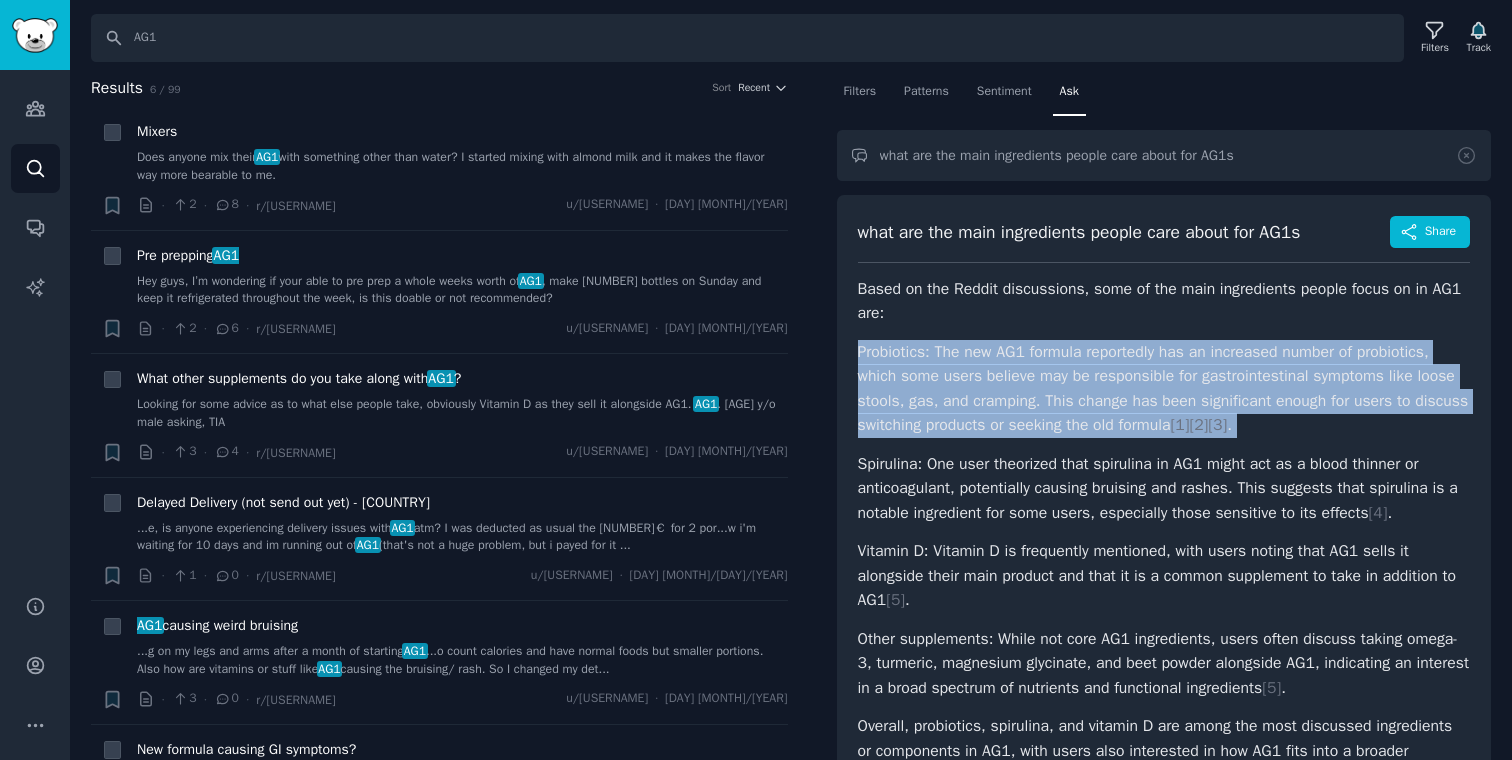 click on "Probiotics: The new AG1 formula reportedly has an increased number of probiotics, which some users believe may be responsible for gastrointestinal symptoms like loose stools, gas, and cramping. This change has been significant enough for users to discuss switching products or seeking the old formula [ 1 ] [ 2 ] [ 3 ] ." at bounding box center [1164, 389] 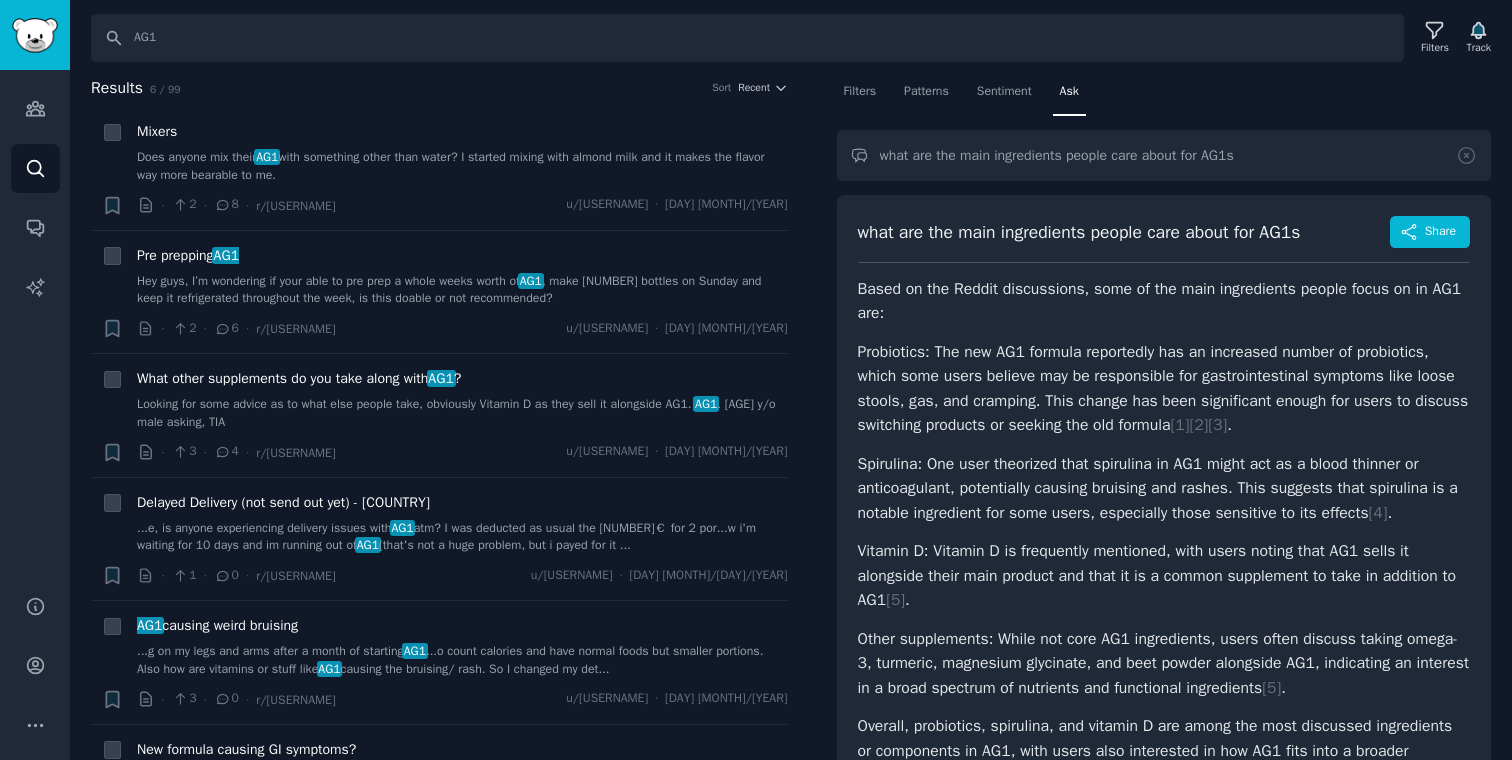 click on "Based on the Reddit discussions, some of the main ingredients people focus on in AG1 are:" at bounding box center [1164, 301] 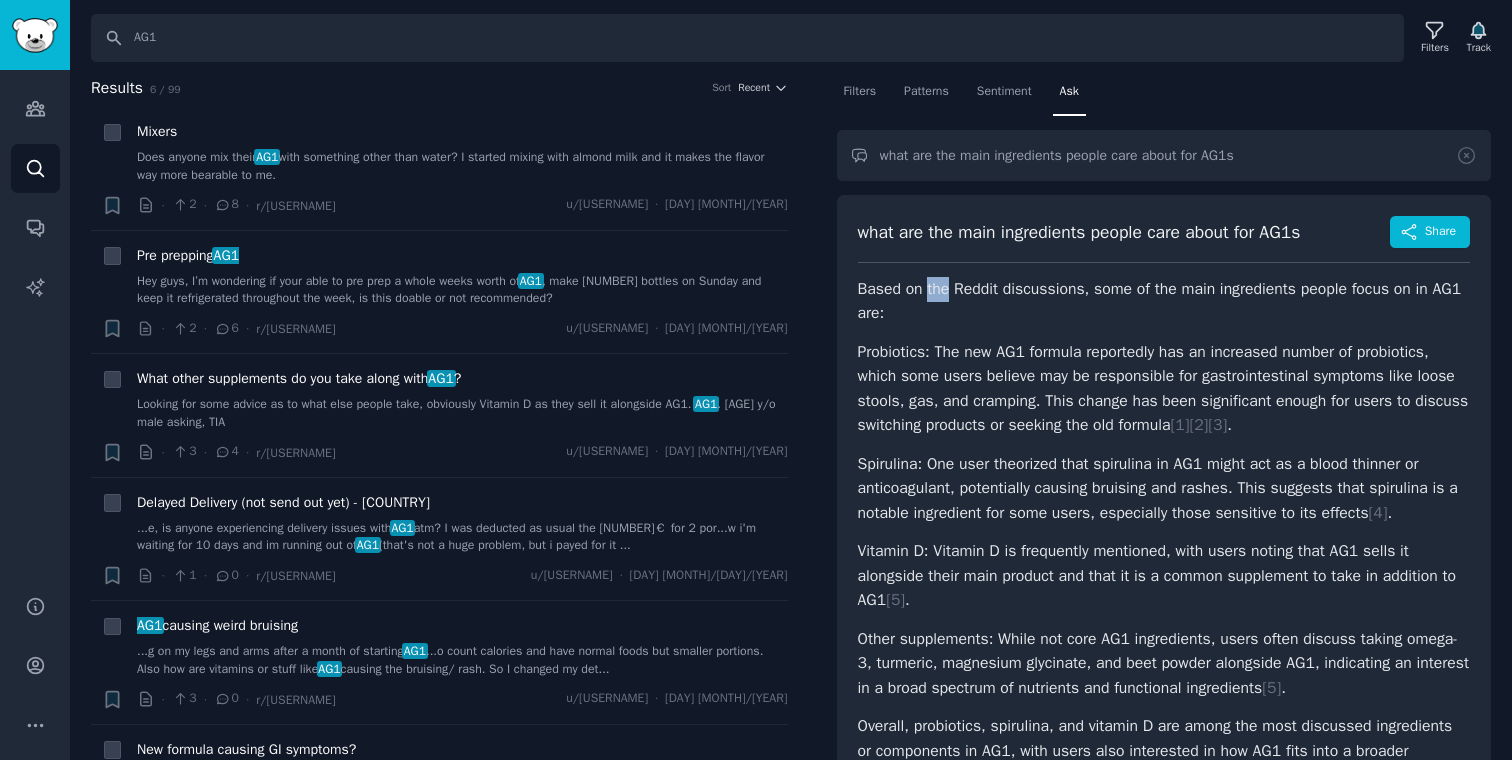 click on "Based on the Reddit discussions, some of the main ingredients people focus on in AG1 are:" at bounding box center (1164, 301) 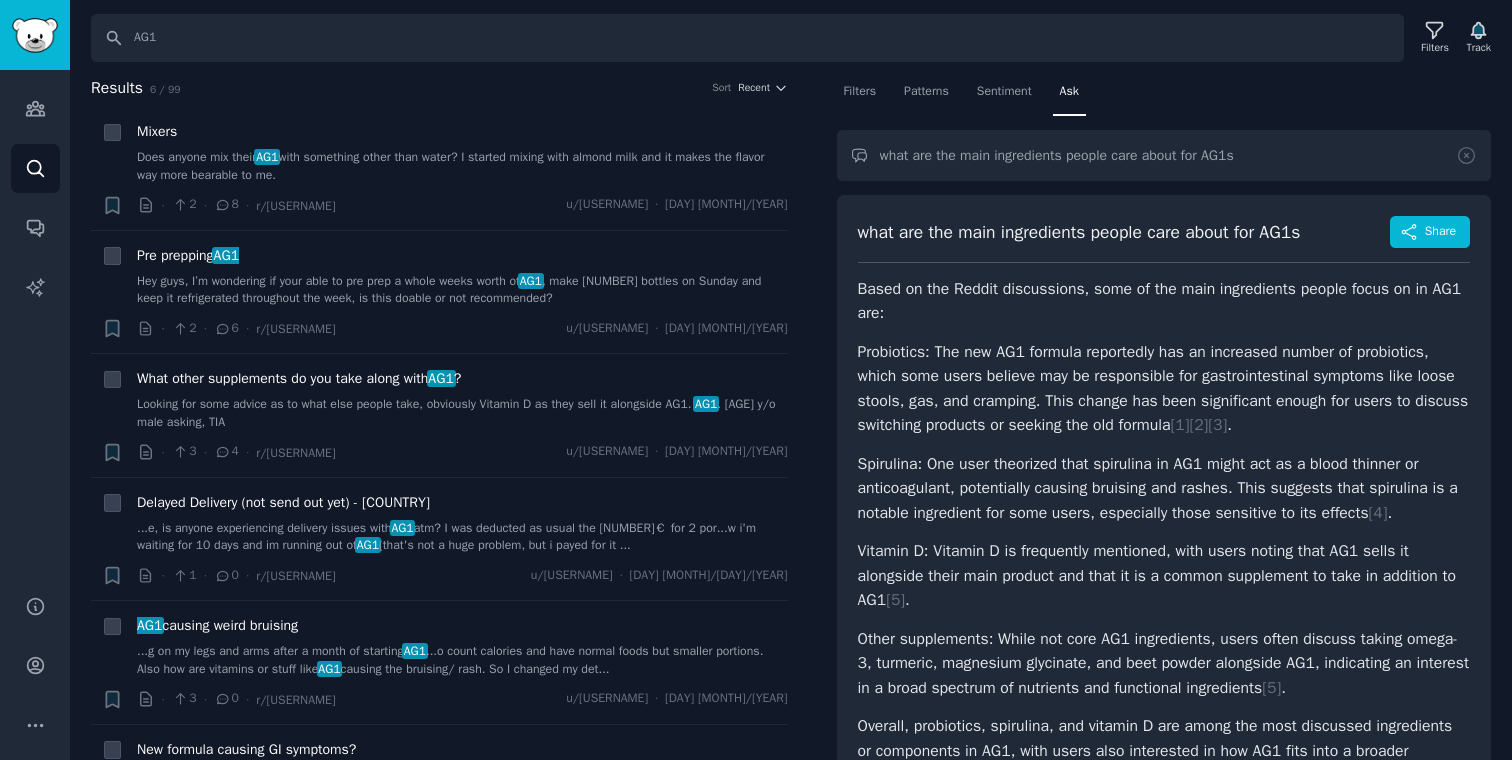 click on "Probiotics: The new AG1 formula reportedly has an increased number of probiotics, which some users believe may be responsible for gastrointestinal symptoms like loose stools, gas, and cramping. This change has been significant enough for users to discuss switching products or seeking the old formula [ 1 ] [ 2 ] [ 3 ] ." at bounding box center (1164, 389) 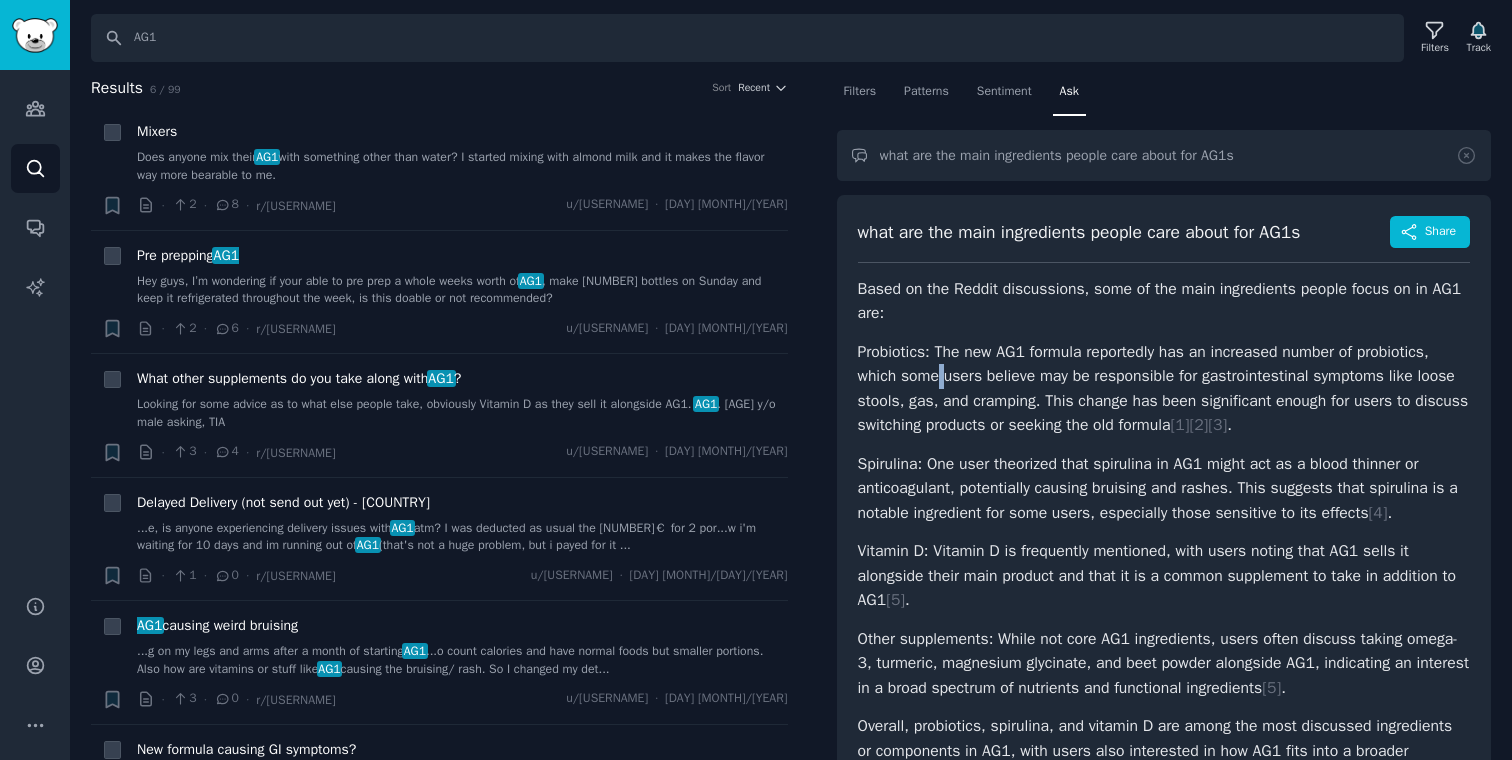 click on "Probiotics: The new AG1 formula reportedly has an increased number of probiotics, which some users believe may be responsible for gastrointestinal symptoms like loose stools, gas, and cramping. This change has been significant enough for users to discuss switching products or seeking the old formula [ 1 ] [ 2 ] [ 3 ] ." at bounding box center [1164, 389] 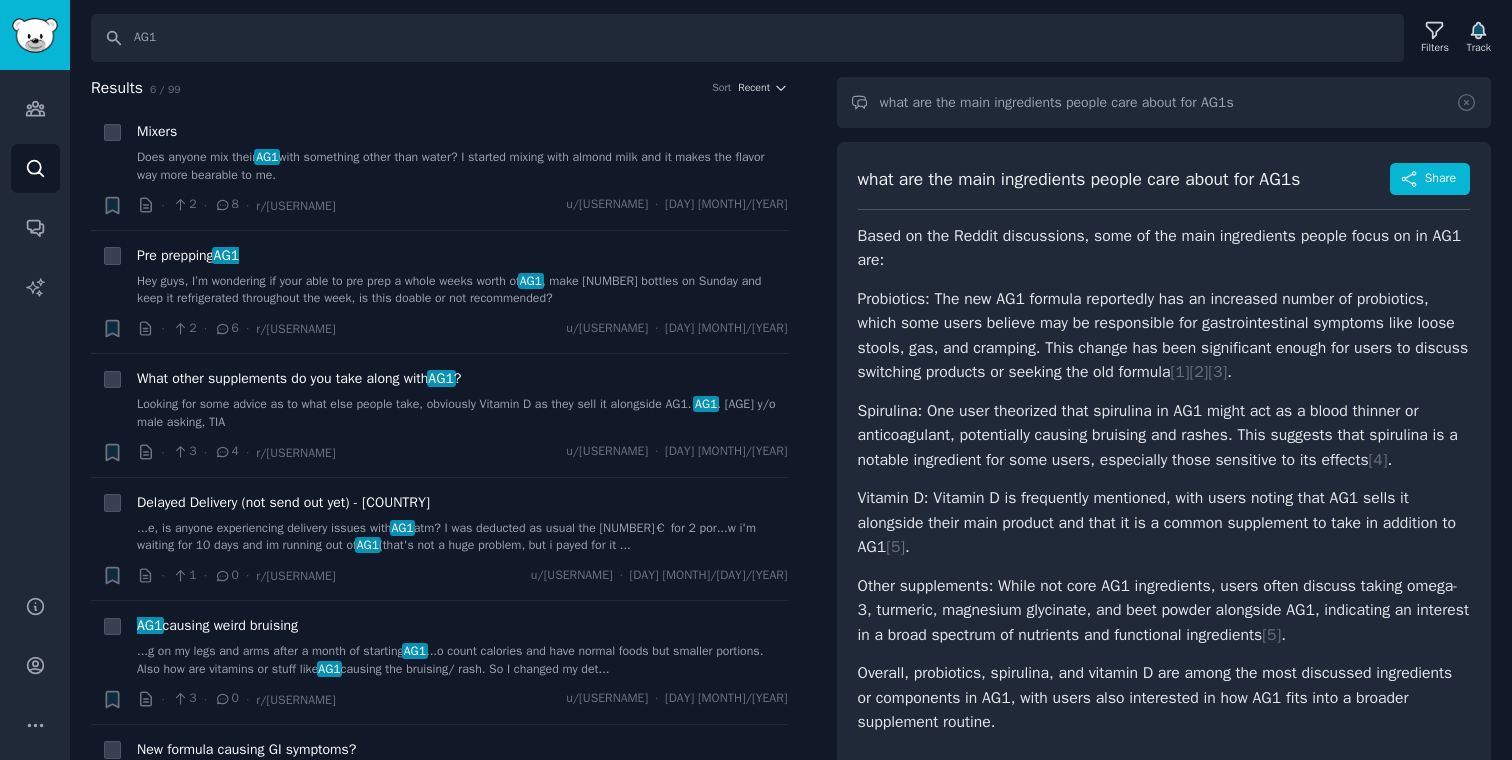 scroll, scrollTop: 54, scrollLeft: 0, axis: vertical 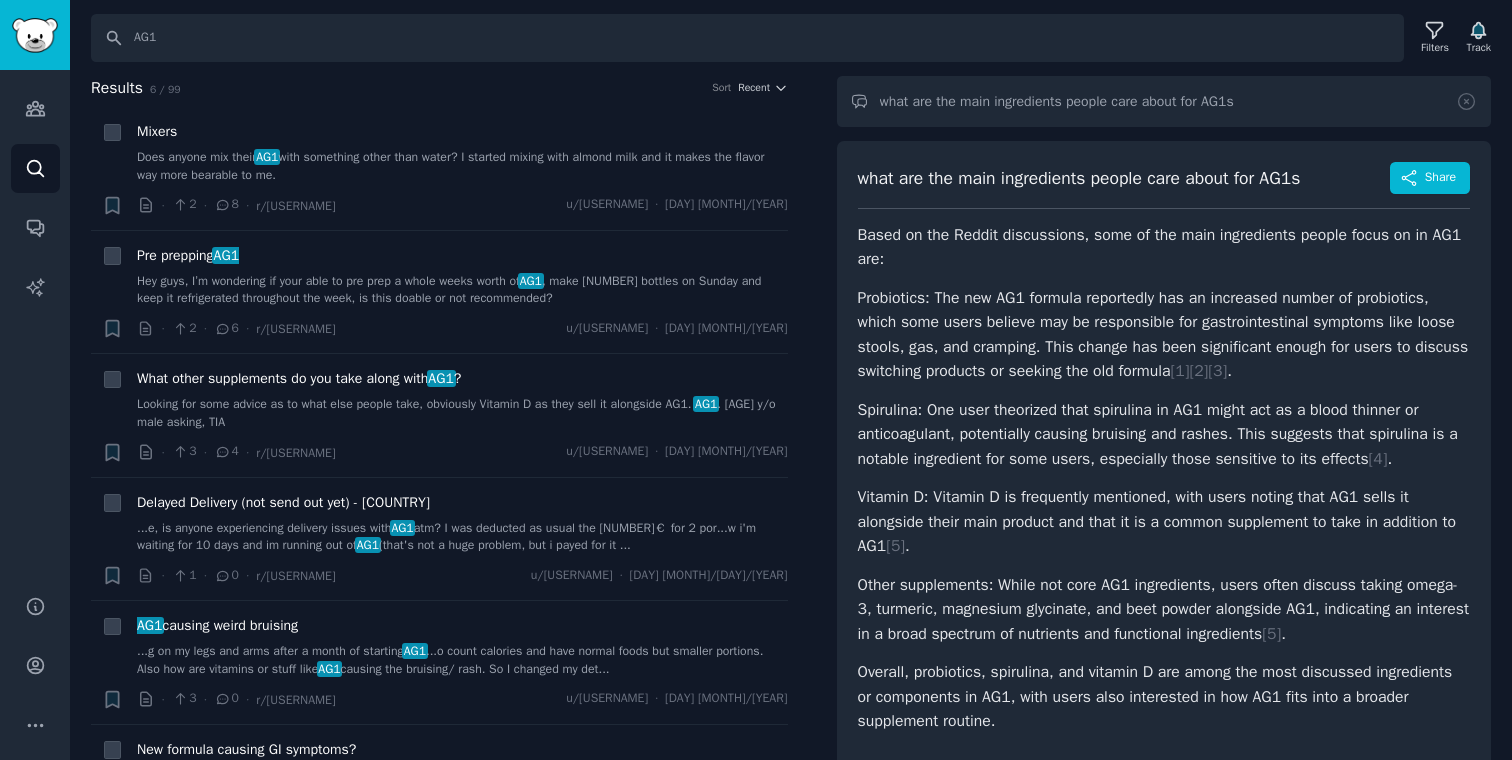 click on "Spirulina: One user theorized that spirulina in AG1 might act as a blood thinner or anticoagulant, potentially causing bruising and rashes. This suggests that spirulina is a notable ingredient for some users, especially those sensitive to its effects [ 4 ] ." at bounding box center (1164, 435) 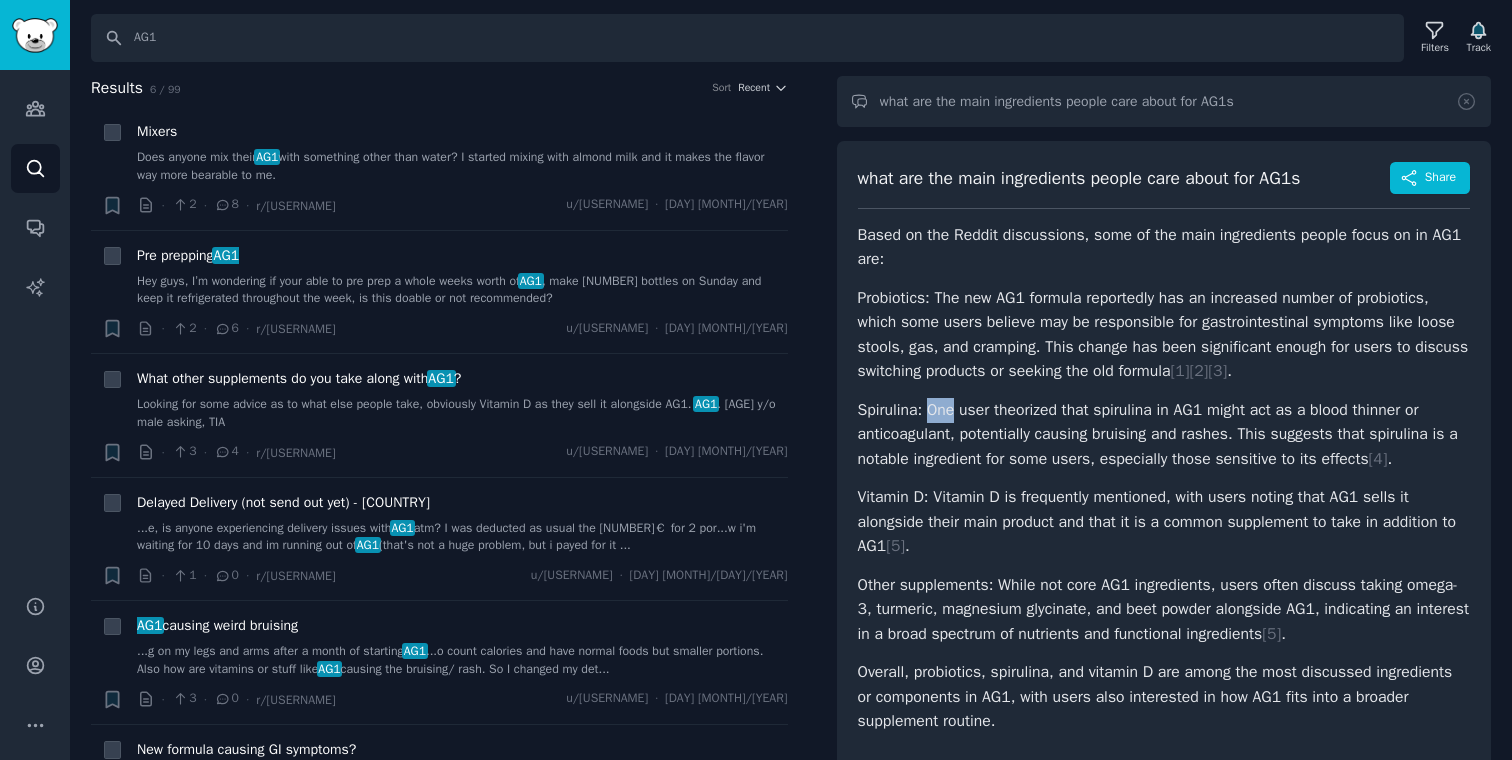 click on "Spirulina: One user theorized that spirulina in AG1 might act as a blood thinner or anticoagulant, potentially causing bruising and rashes. This suggests that spirulina is a notable ingredient for some users, especially those sensitive to its effects [ 4 ] ." at bounding box center [1164, 435] 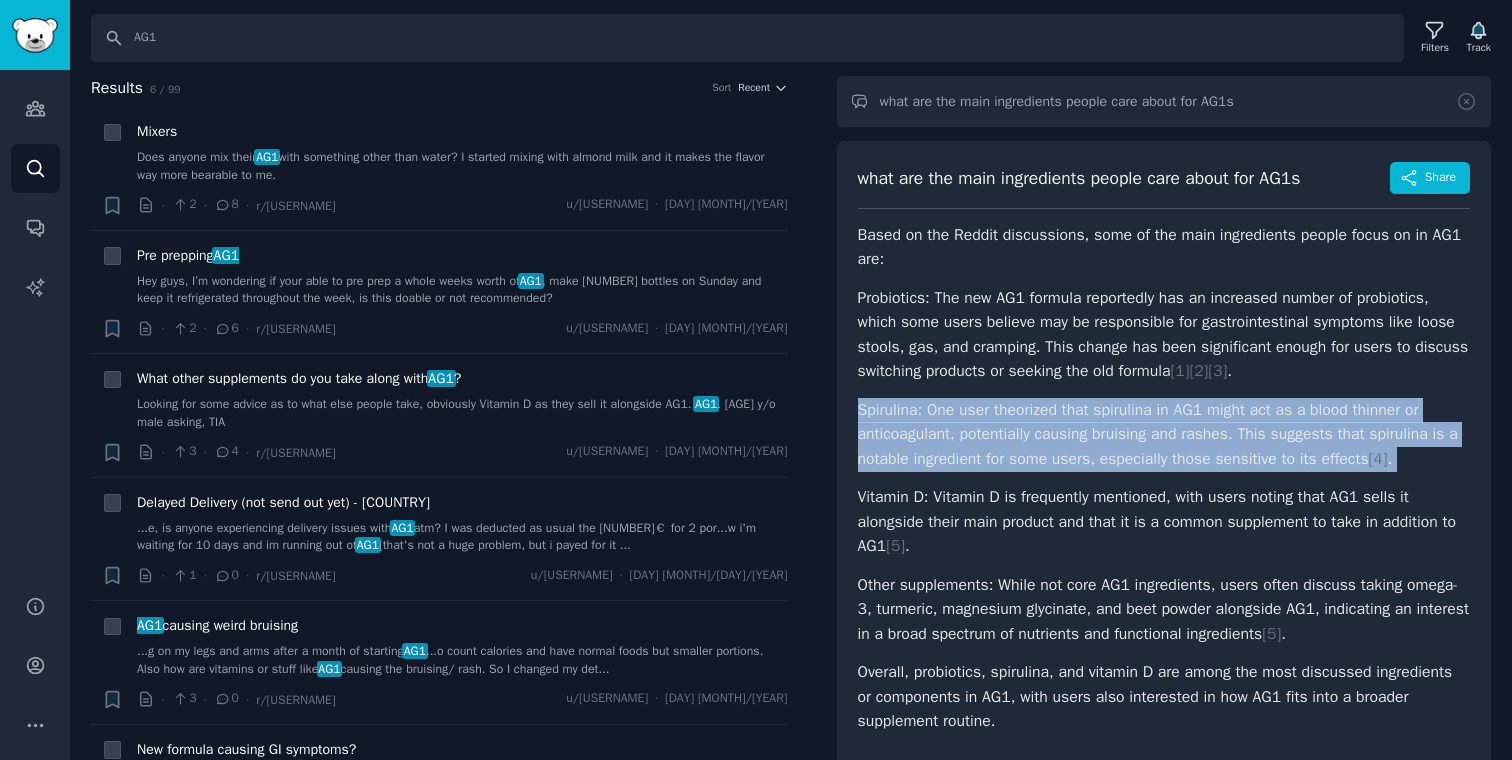 click on "Spirulina: One user theorized that spirulina in AG1 might act as a blood thinner or anticoagulant, potentially causing bruising and rashes. This suggests that spirulina is a notable ingredient for some users, especially those sensitive to its effects [ 4 ] ." at bounding box center (1164, 435) 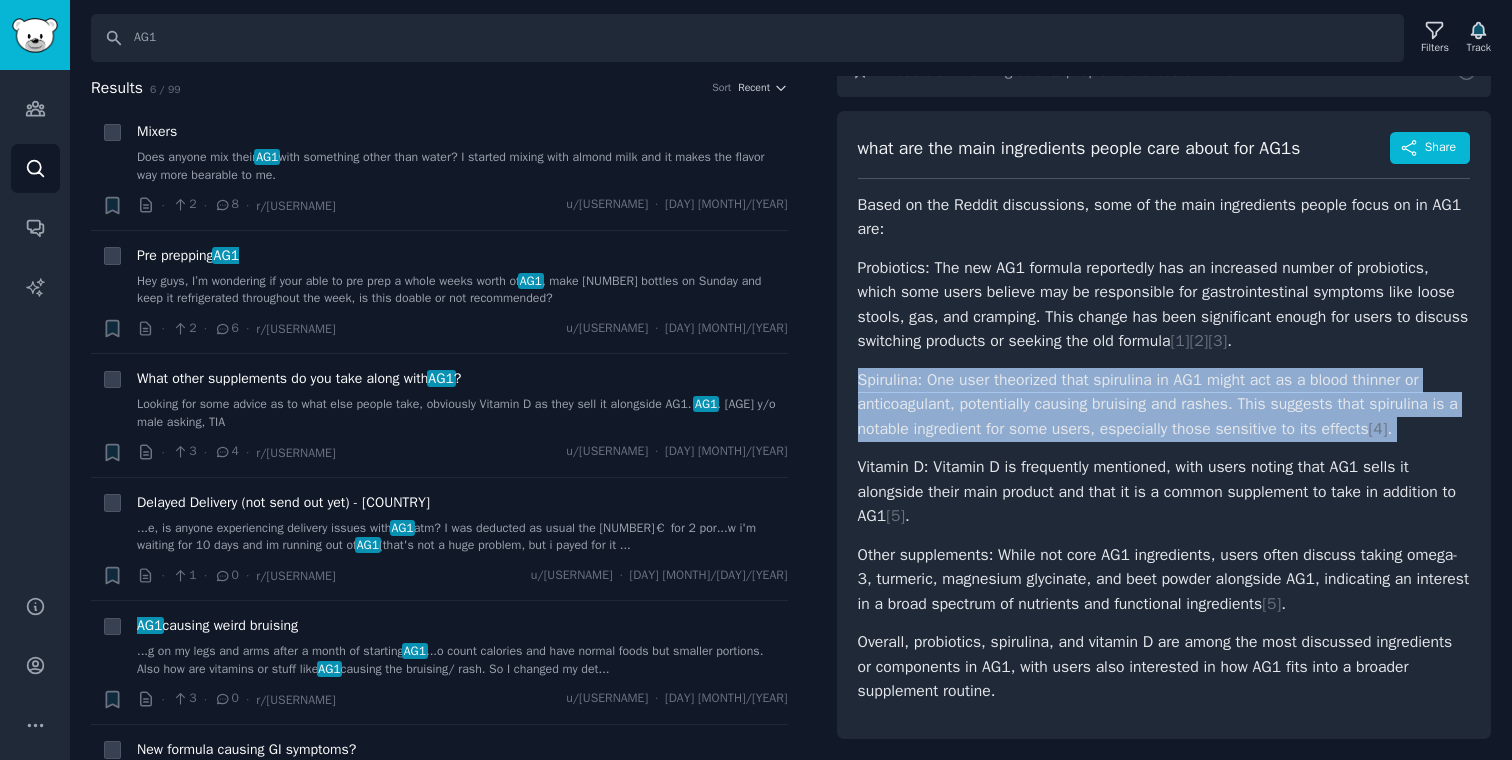 scroll, scrollTop: 86, scrollLeft: 0, axis: vertical 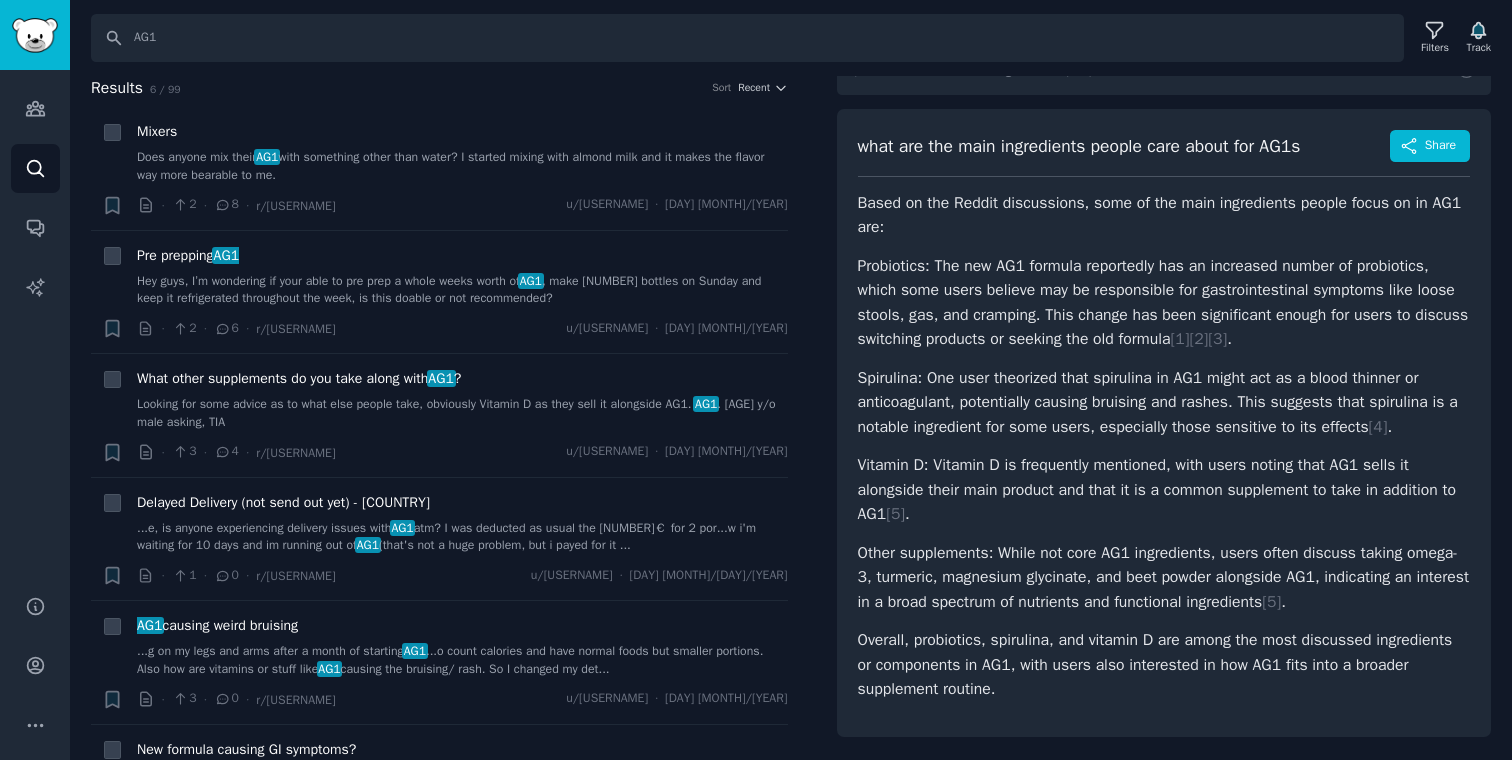 click on "Vitamin D: Vitamin D is frequently mentioned, with users noting that AG1 sells it alongside their main product and that it is a common supplement to take in addition to AG1 [ 5 ] ." at bounding box center (1164, 490) 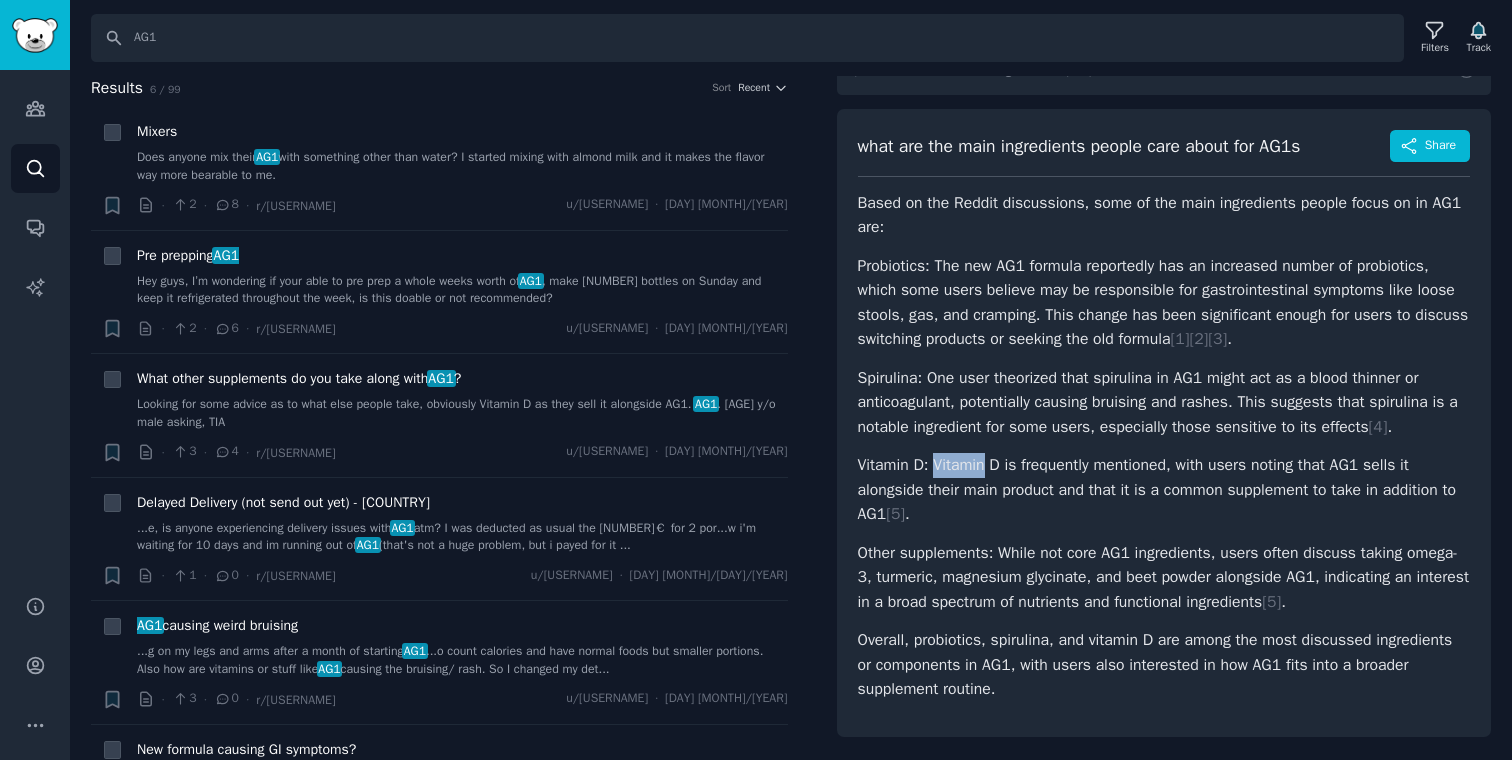 click on "Vitamin D: Vitamin D is frequently mentioned, with users noting that AG1 sells it alongside their main product and that it is a common supplement to take in addition to AG1 [ 5 ] ." at bounding box center [1164, 490] 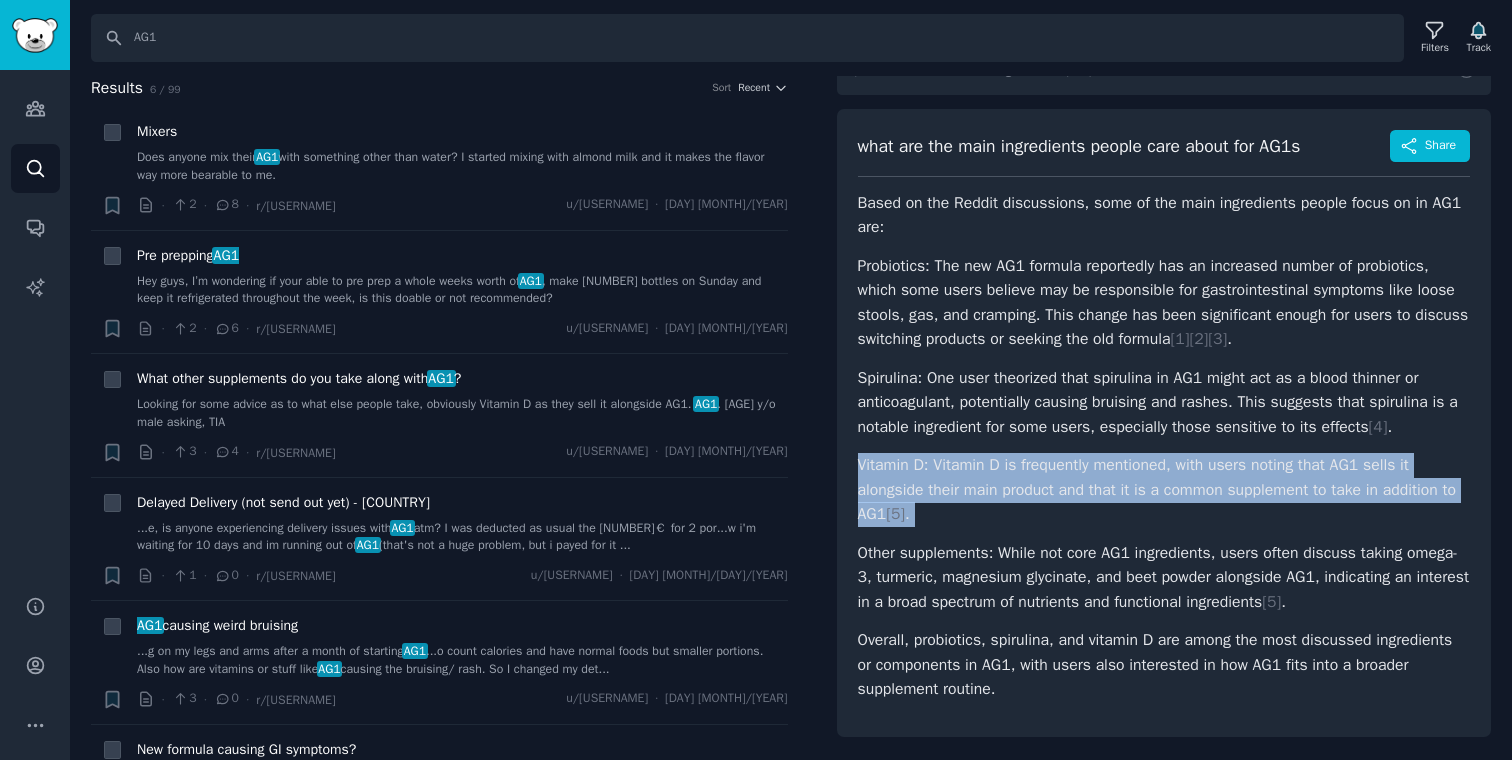 click on "Vitamin D: Vitamin D is frequently mentioned, with users noting that AG1 sells it alongside their main product and that it is a common supplement to take in addition to AG1 [ 5 ] ." at bounding box center (1164, 490) 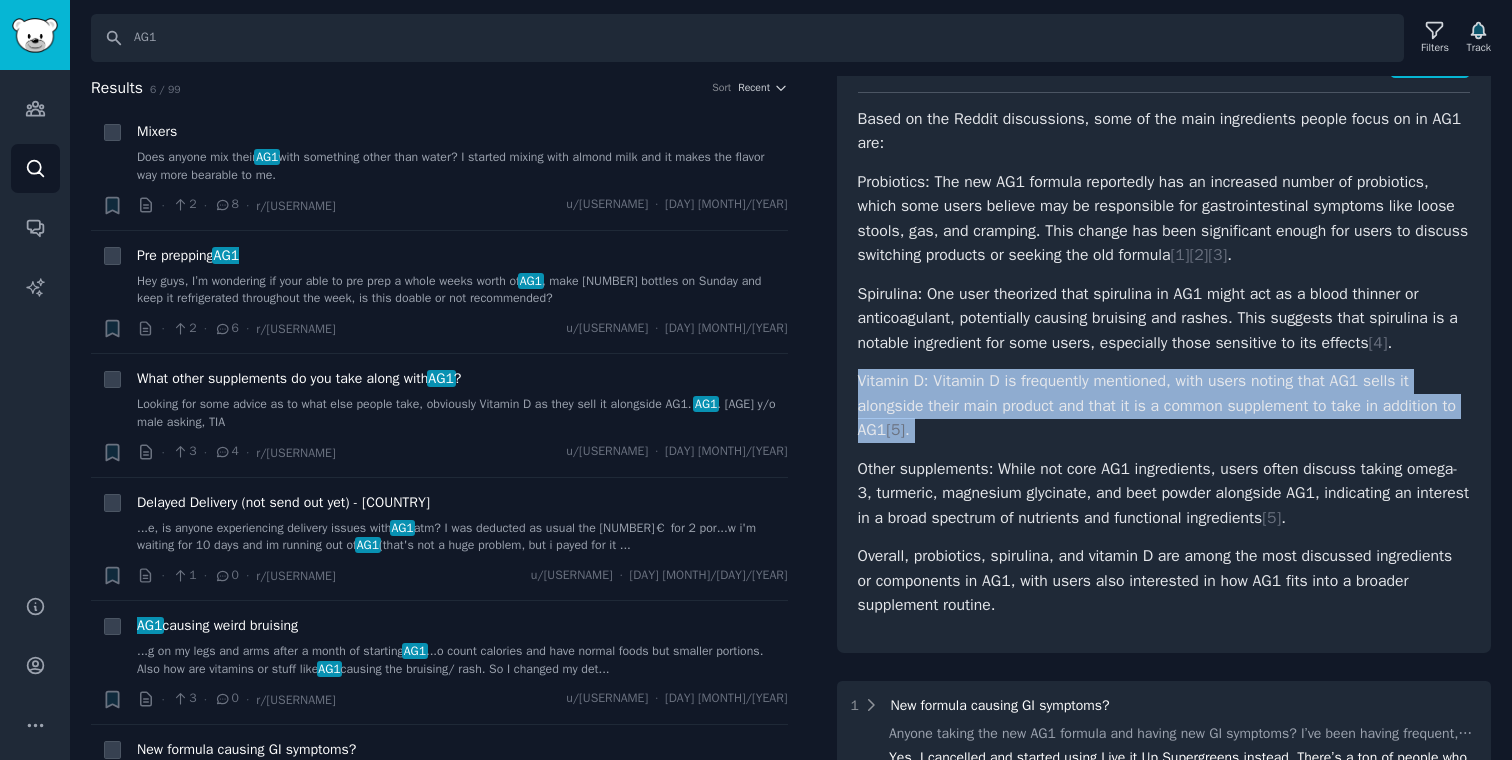 scroll, scrollTop: 172, scrollLeft: 0, axis: vertical 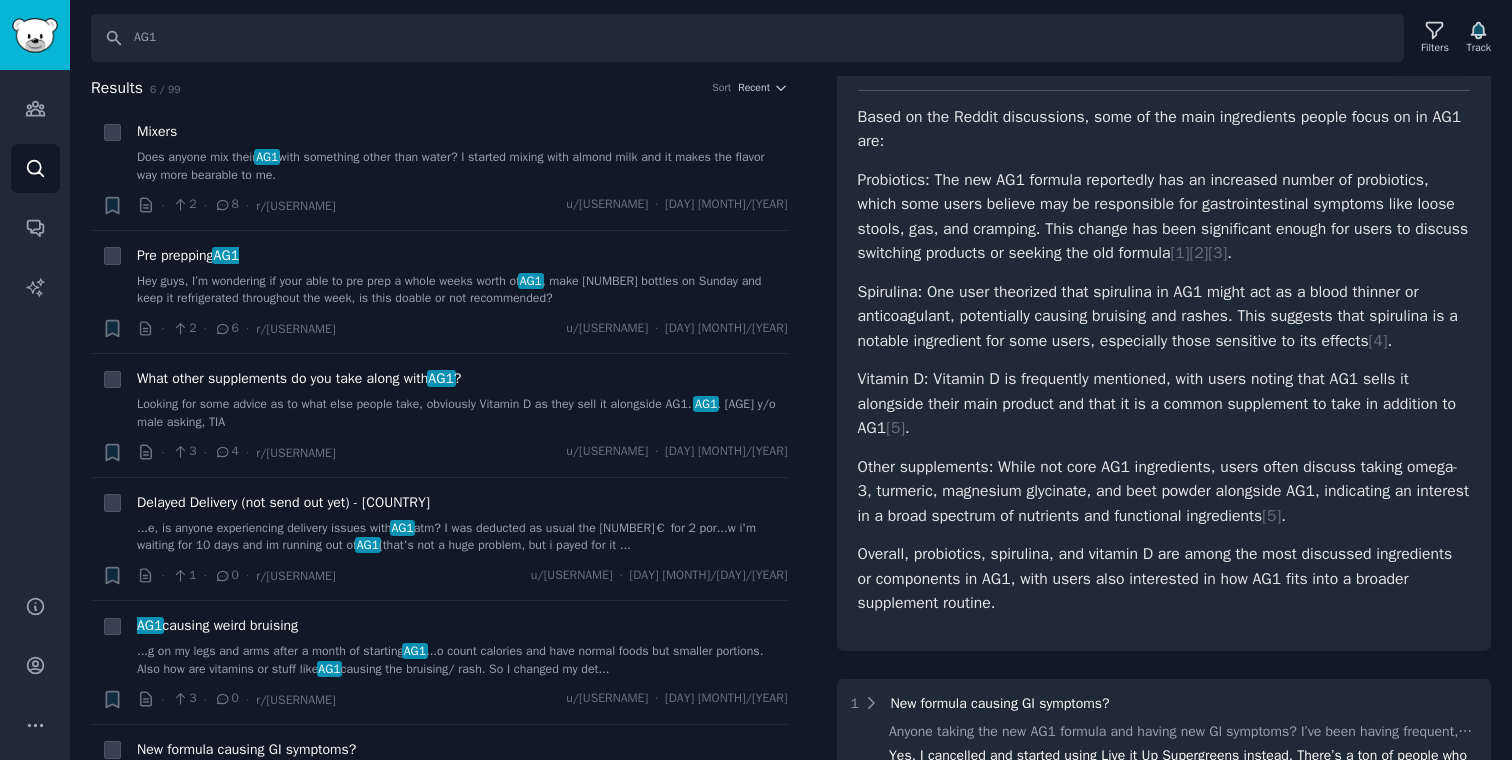 click on "Other supplements: While not core AG1 ingredients, users often discuss taking omega-3, turmeric, magnesium glycinate, and beet powder alongside AG1, indicating an interest in a broad spectrum of nutrients and functional ingredients [ 5 ] ." at bounding box center (1164, 492) 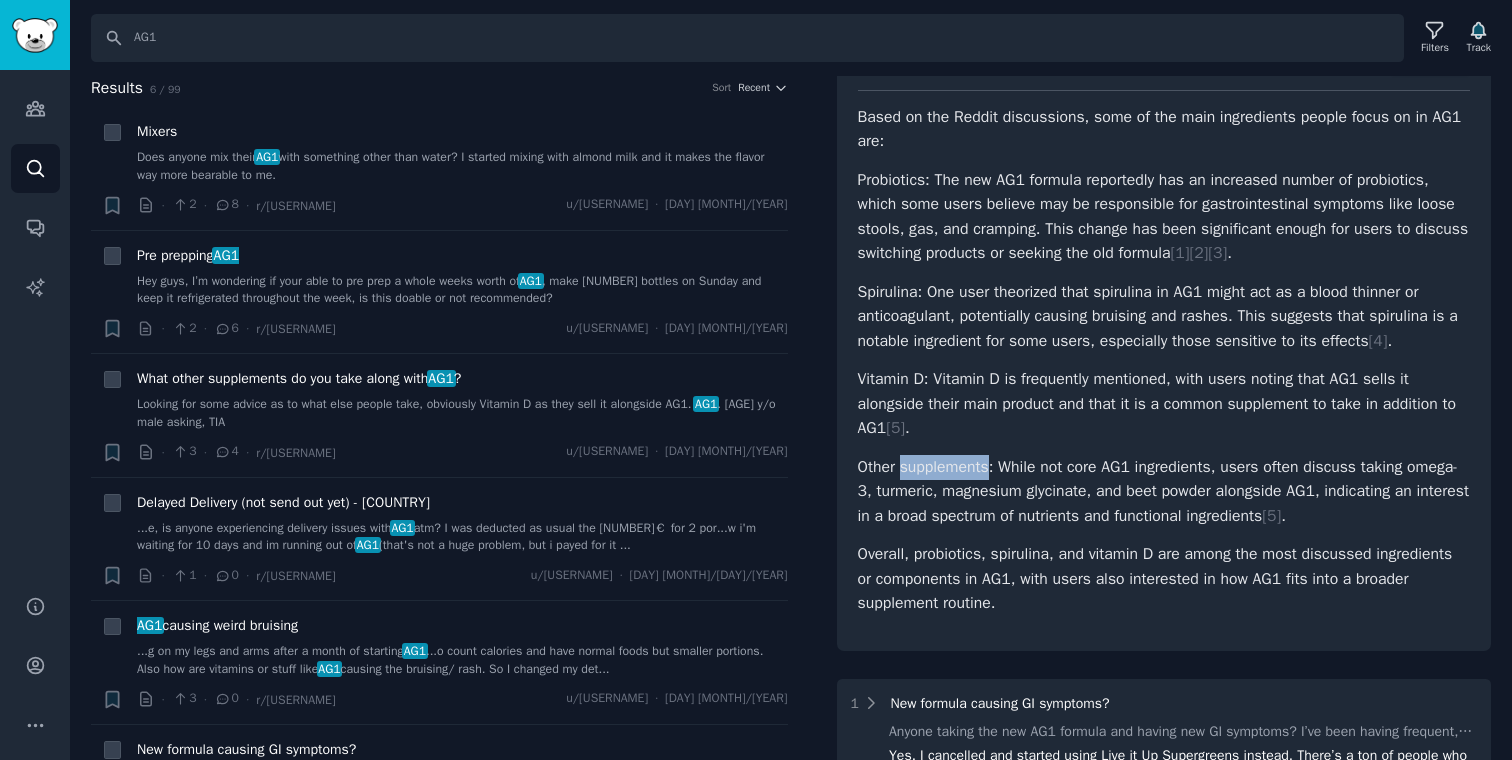 click on "Other supplements: While not core AG1 ingredients, users often discuss taking omega-3, turmeric, magnesium glycinate, and beet powder alongside AG1, indicating an interest in a broad spectrum of nutrients and functional ingredients [ 5 ] ." at bounding box center [1164, 492] 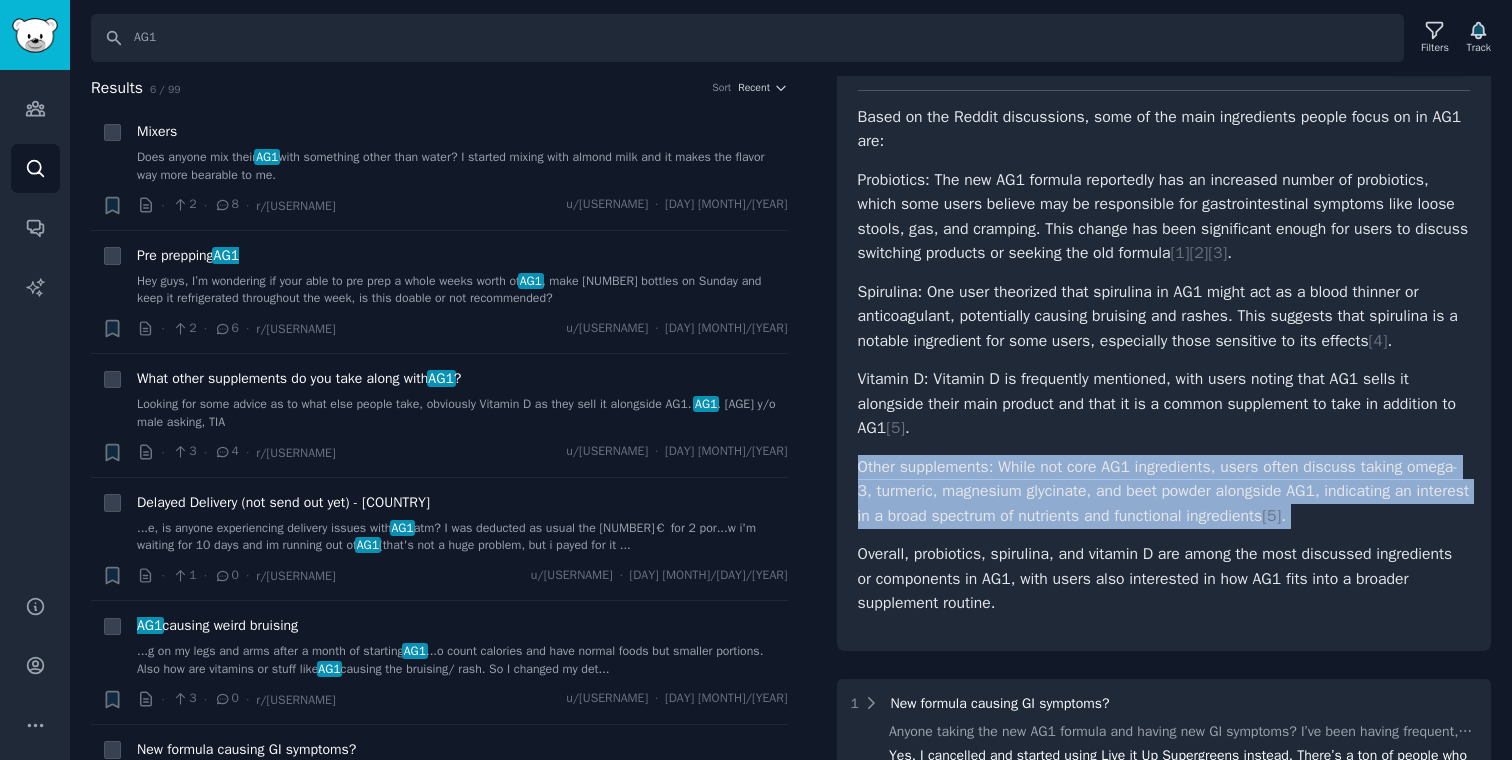 click on "Other supplements: While not core AG1 ingredients, users often discuss taking omega-3, turmeric, magnesium glycinate, and beet powder alongside AG1, indicating an interest in a broad spectrum of nutrients and functional ingredients [ 5 ] ." at bounding box center [1164, 492] 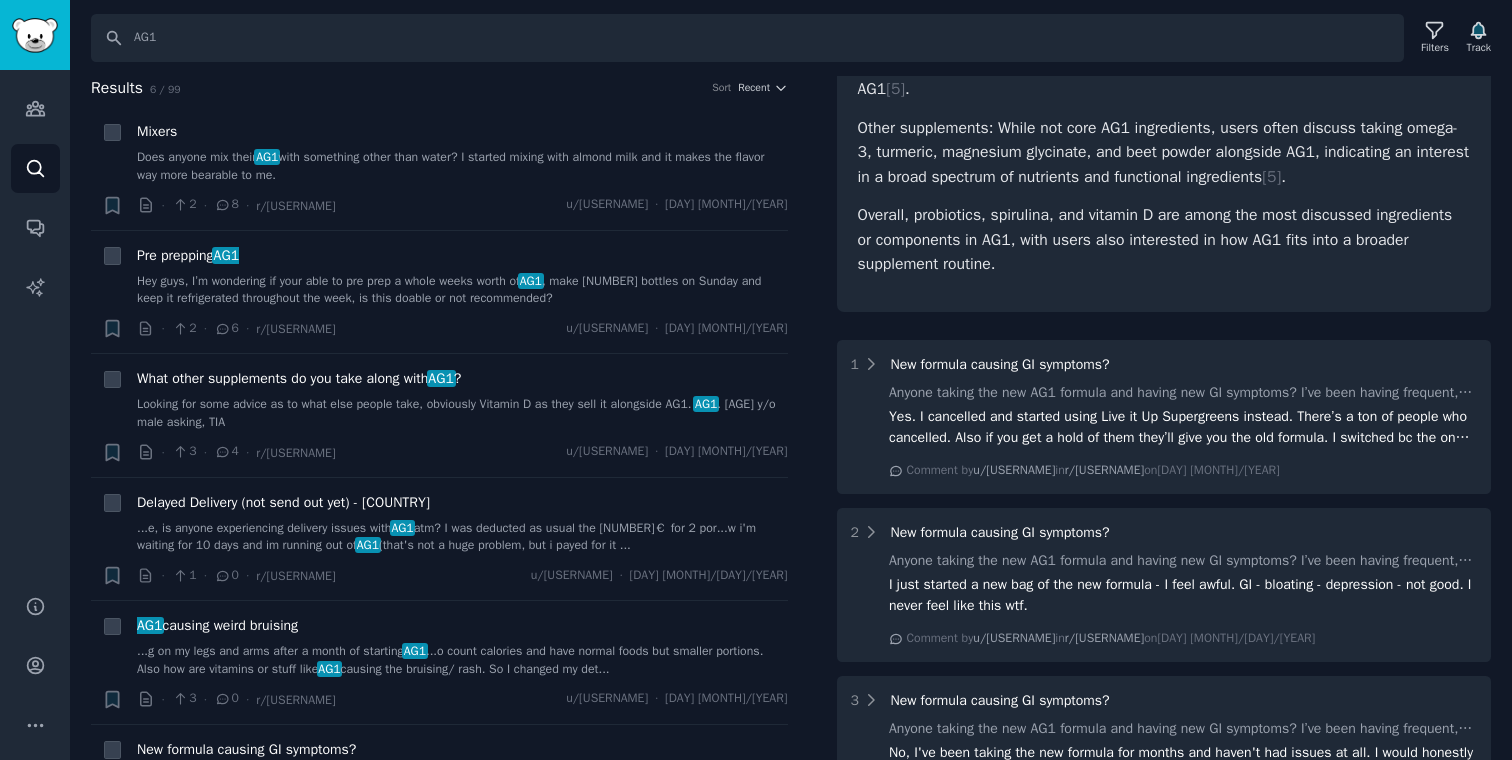 scroll, scrollTop: 306, scrollLeft: 0, axis: vertical 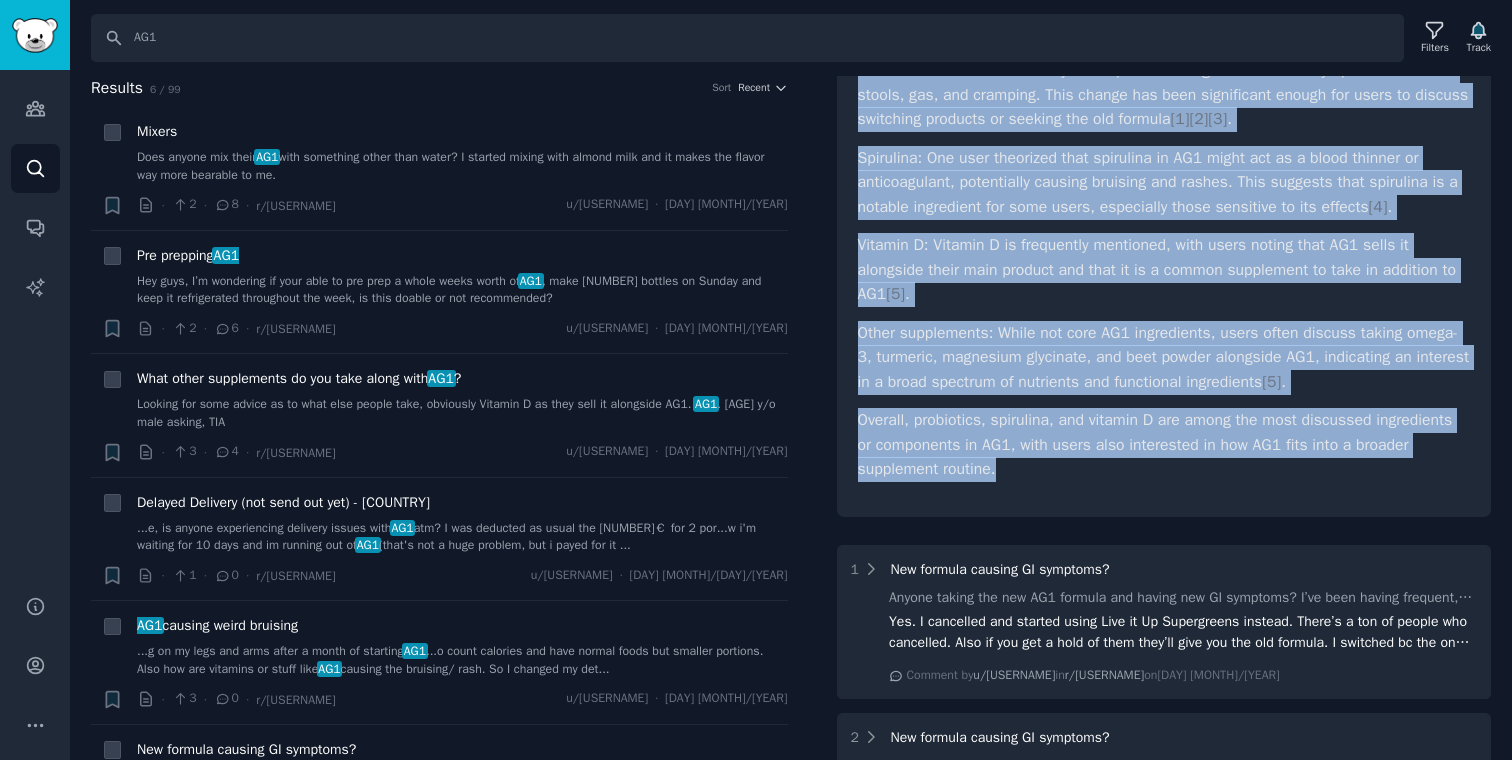 drag, startPoint x: 854, startPoint y: 284, endPoint x: 1320, endPoint y: 482, distance: 506.32007 